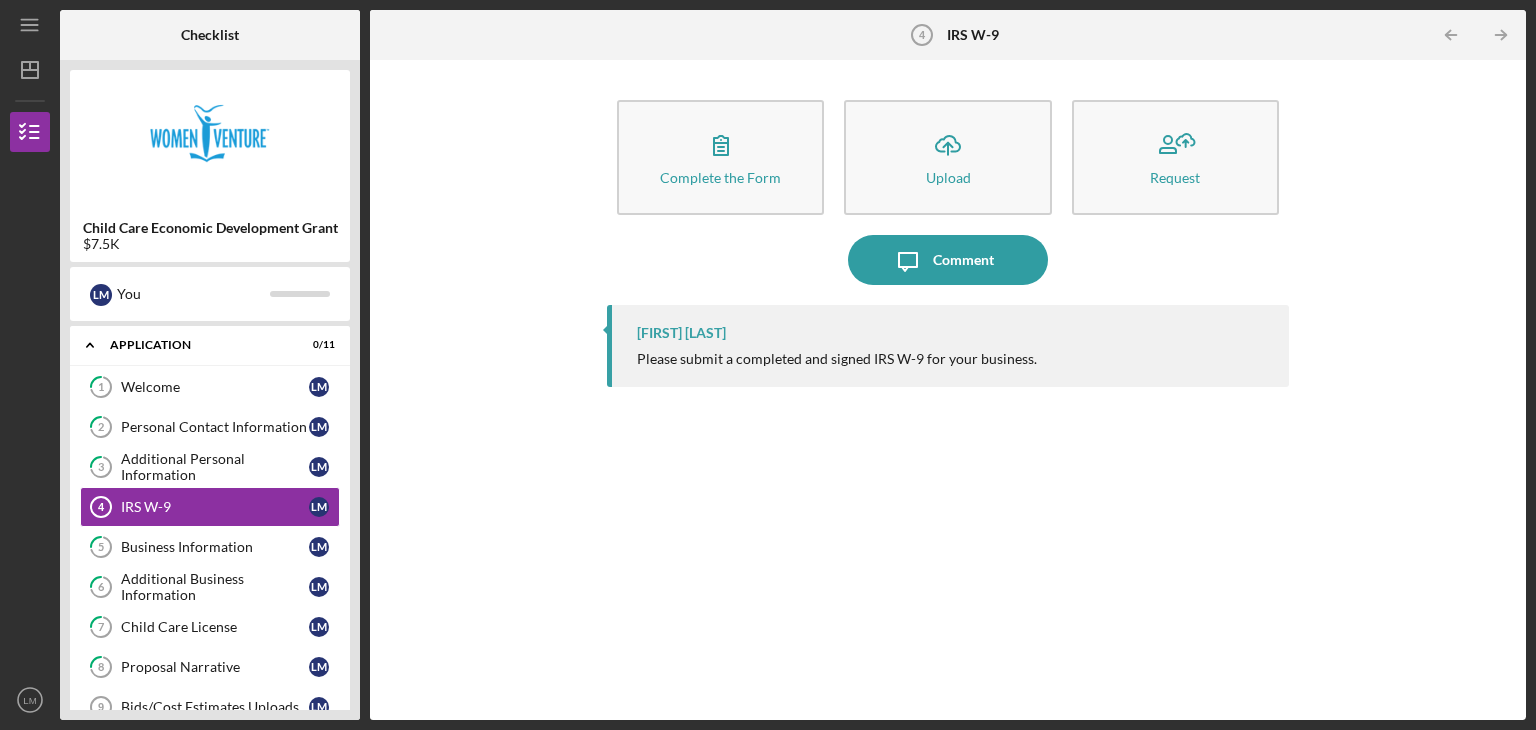 scroll, scrollTop: 0, scrollLeft: 0, axis: both 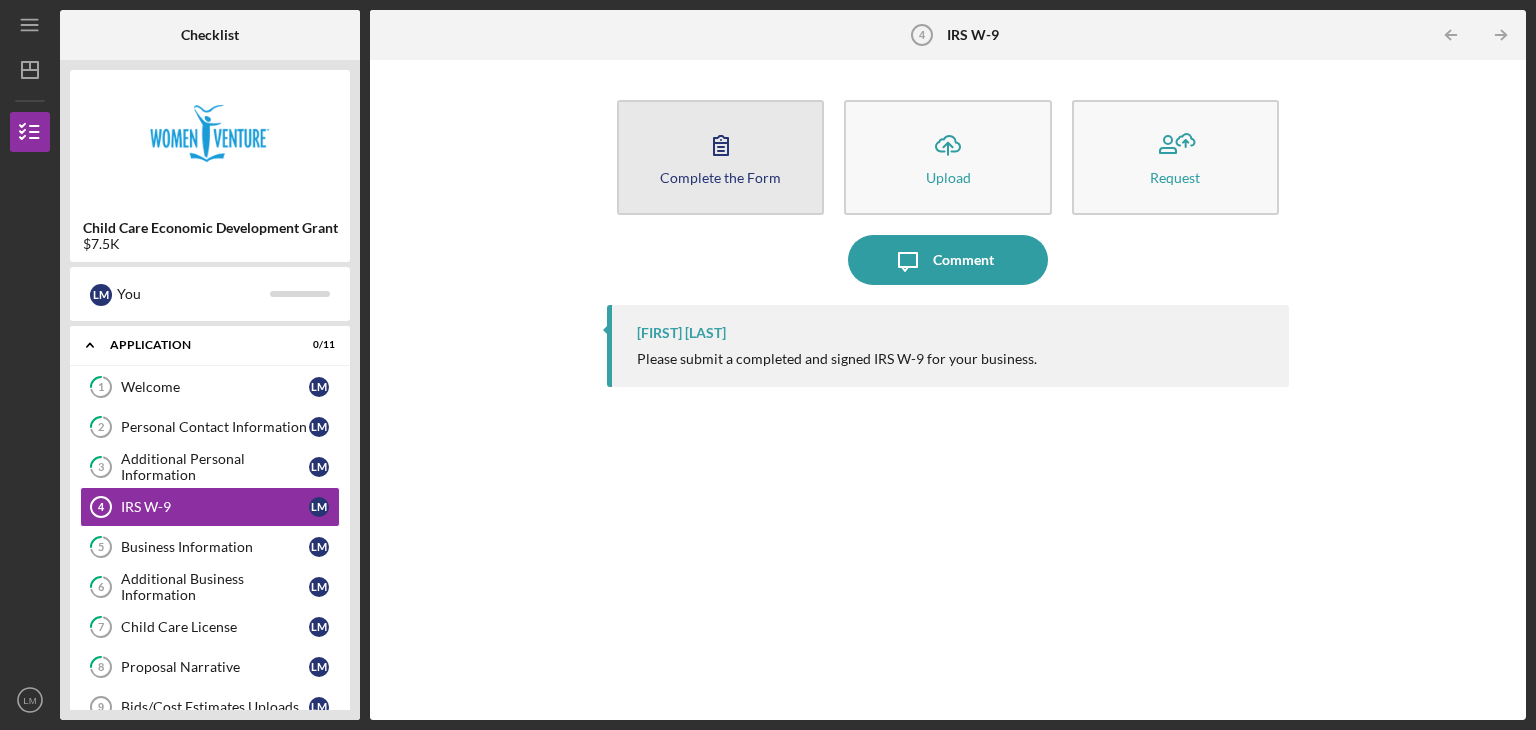 click on "Complete the Form Form" at bounding box center (720, 157) 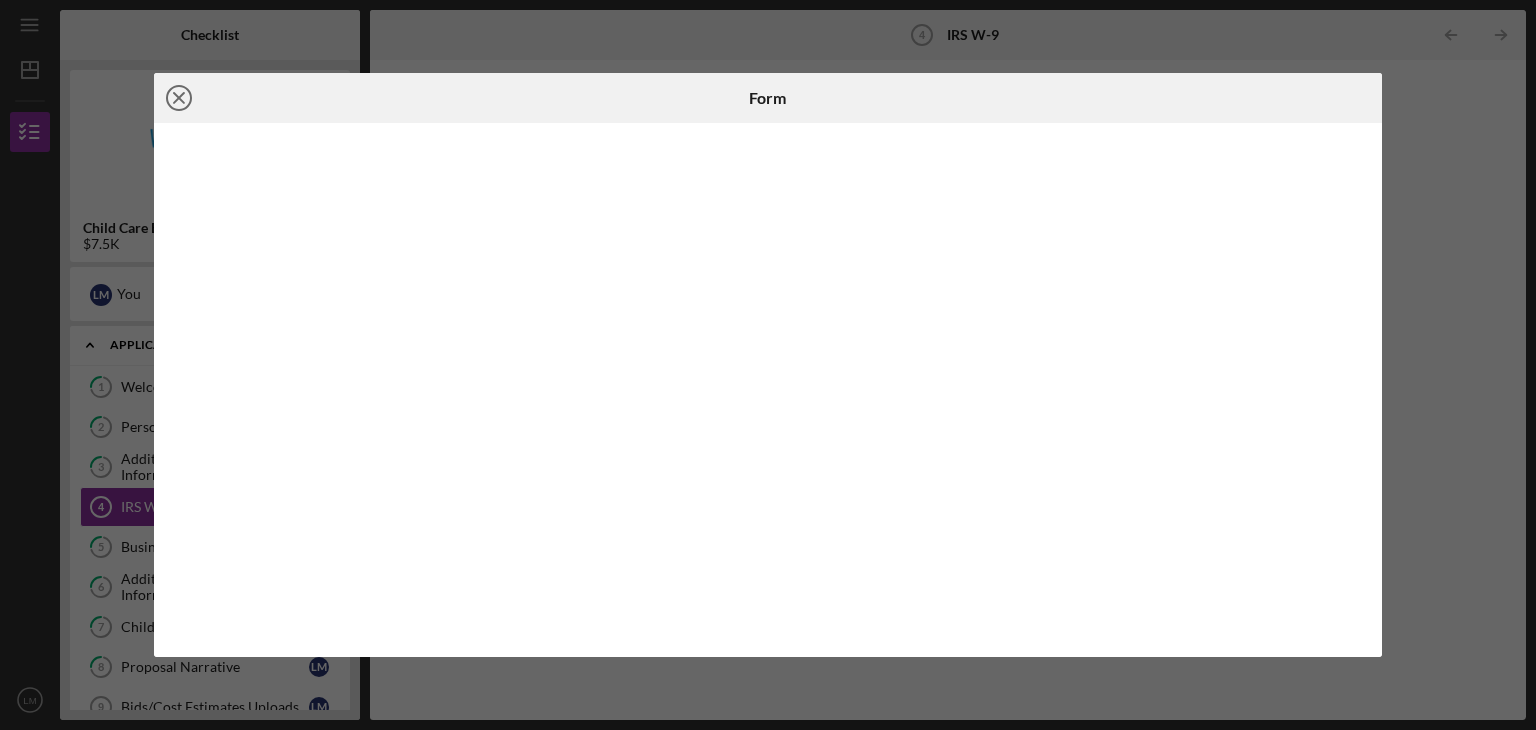 click 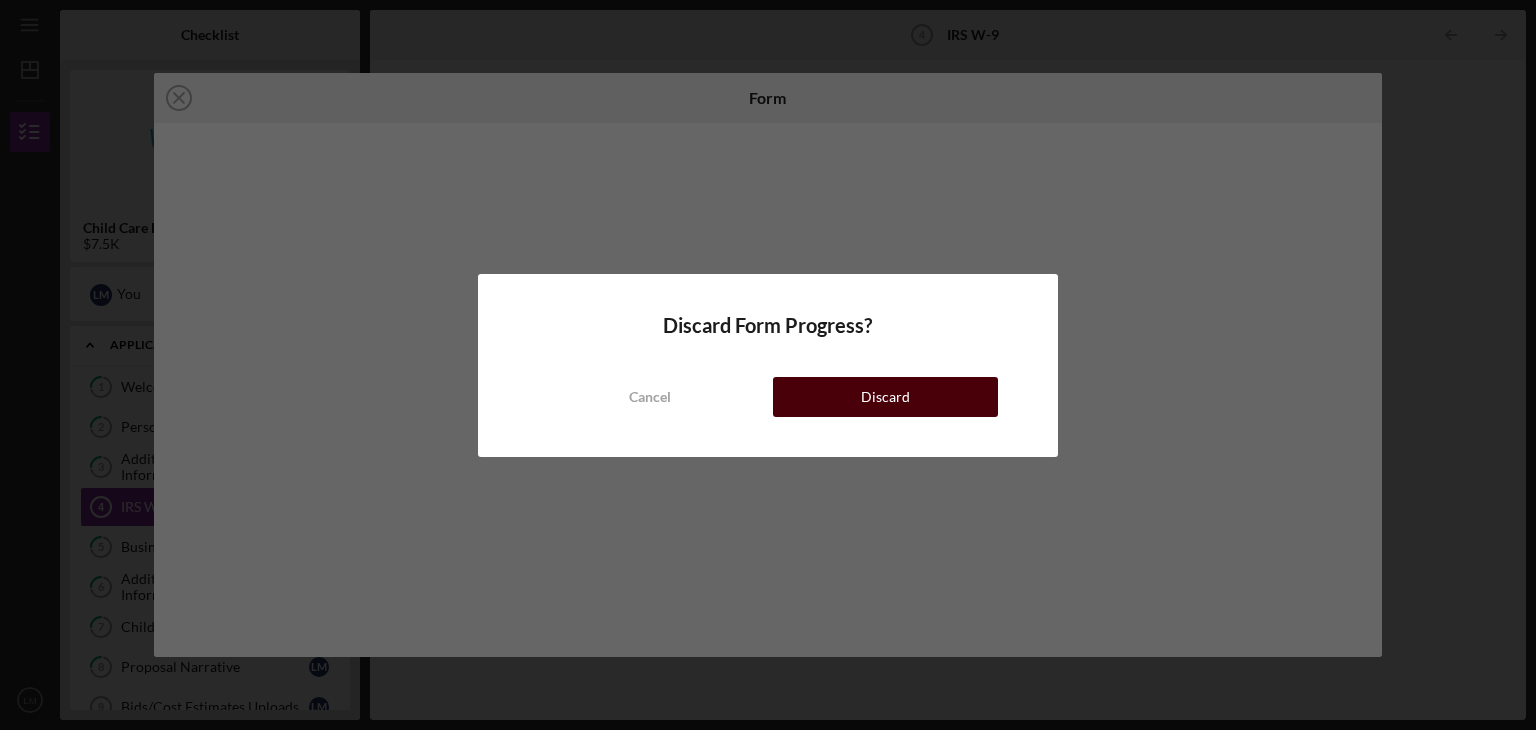click on "Discard" at bounding box center (885, 397) 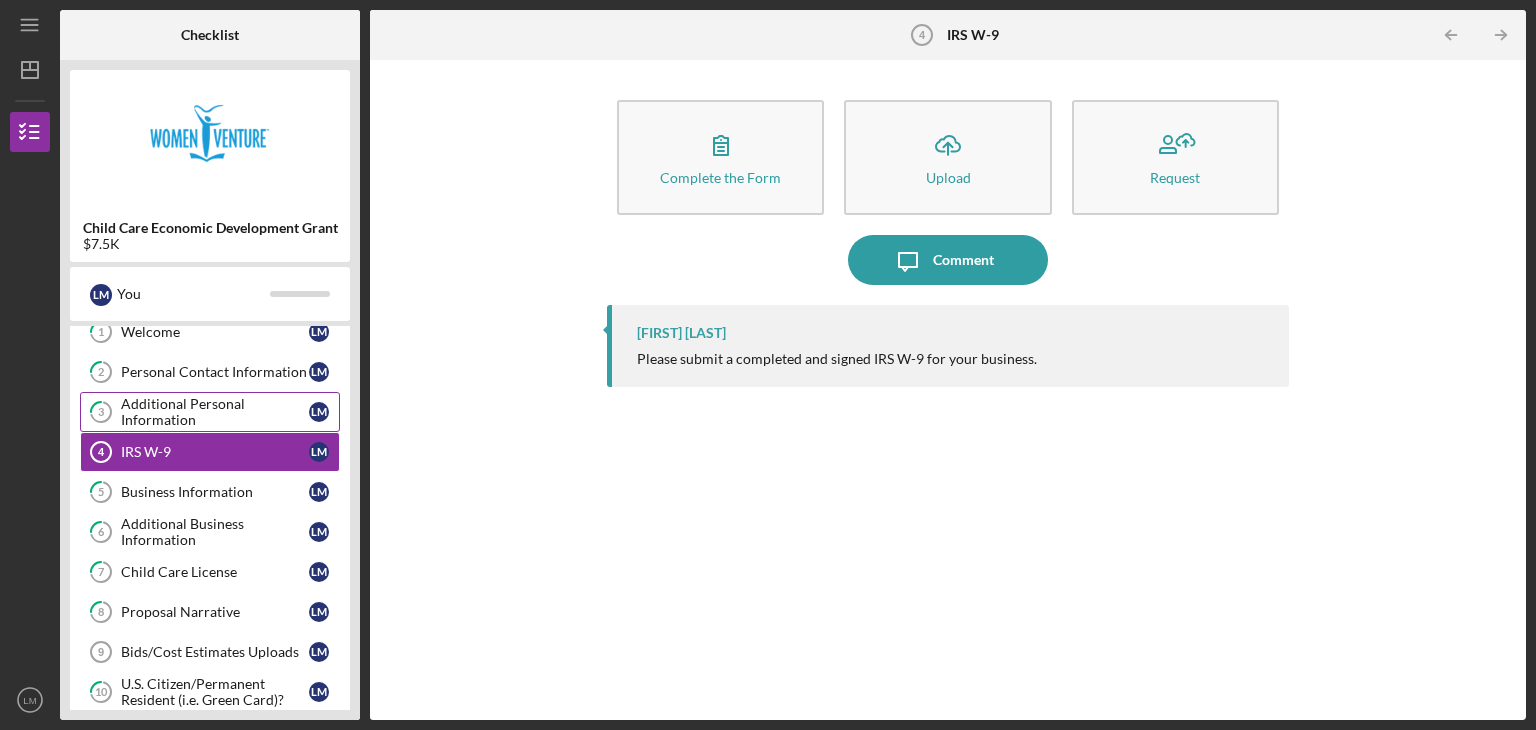 scroll, scrollTop: 0, scrollLeft: 0, axis: both 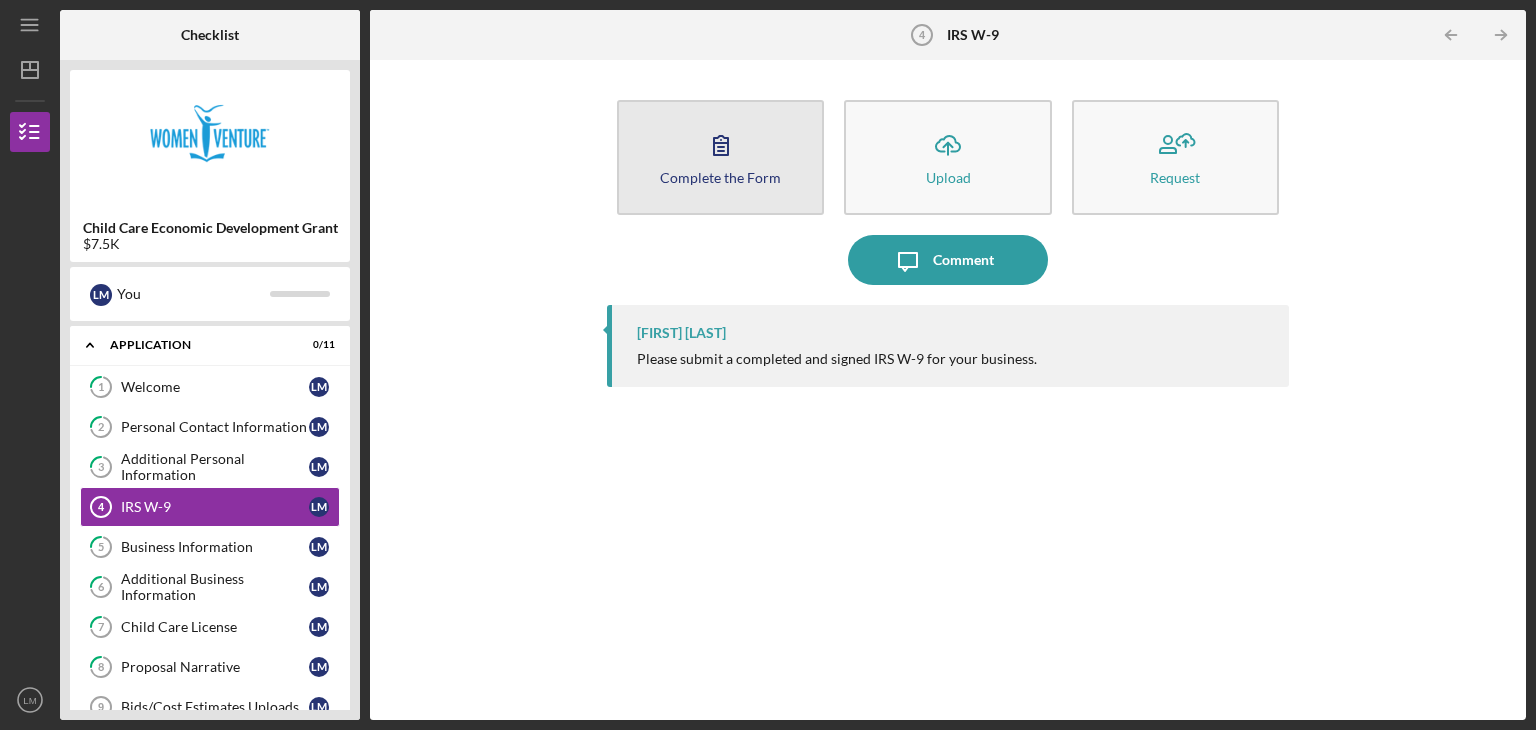 click on "Complete the Form" at bounding box center [720, 177] 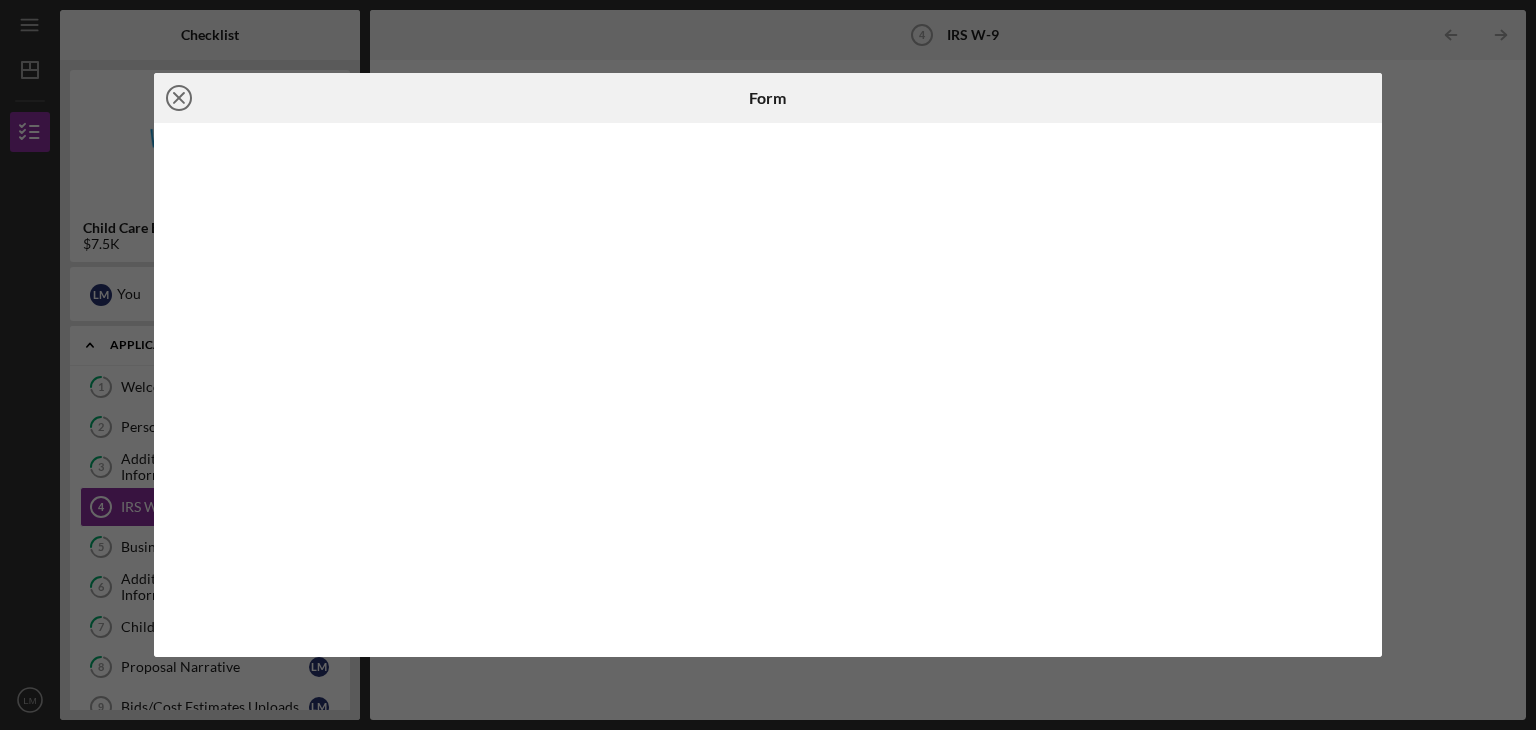 click on "Icon/Close" 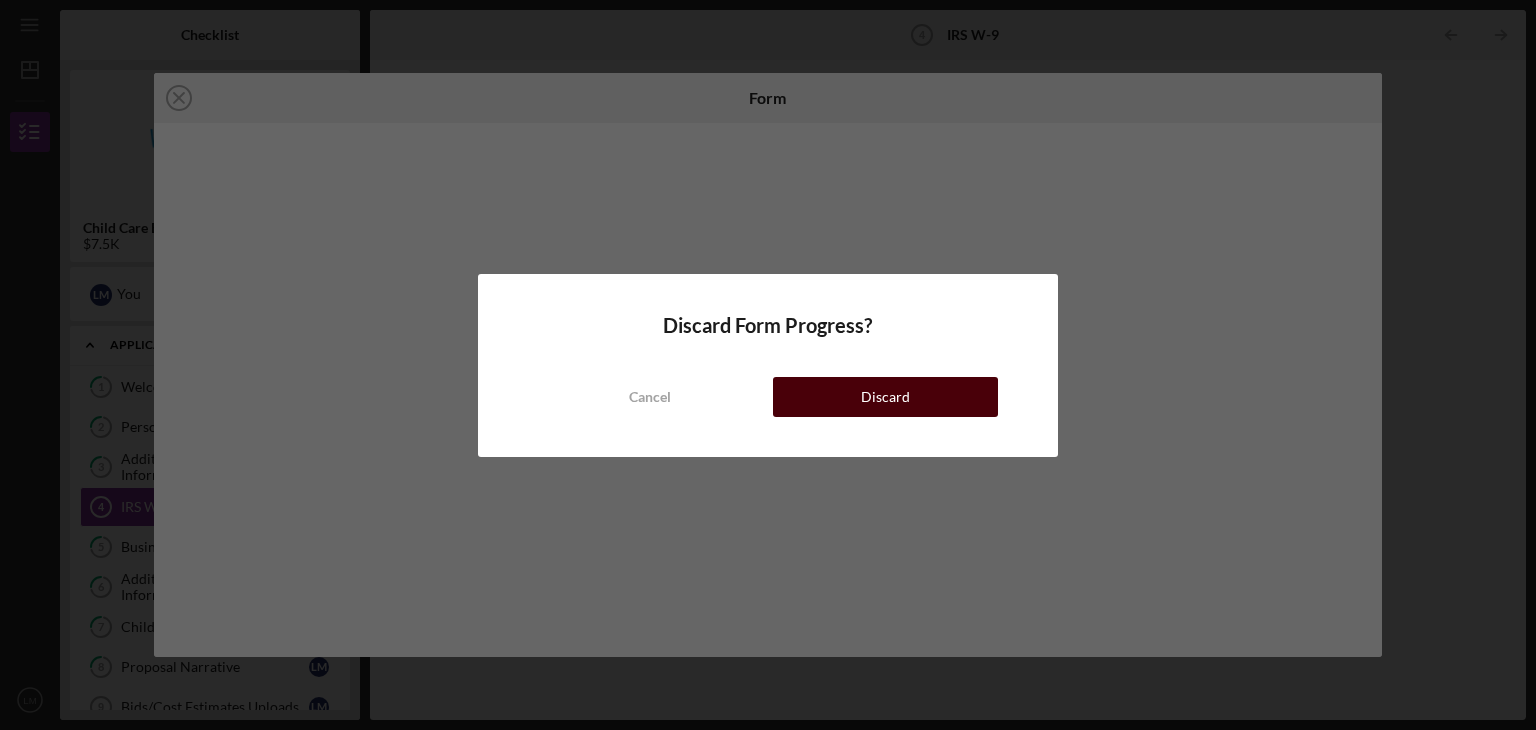 click on "Discard" at bounding box center (885, 397) 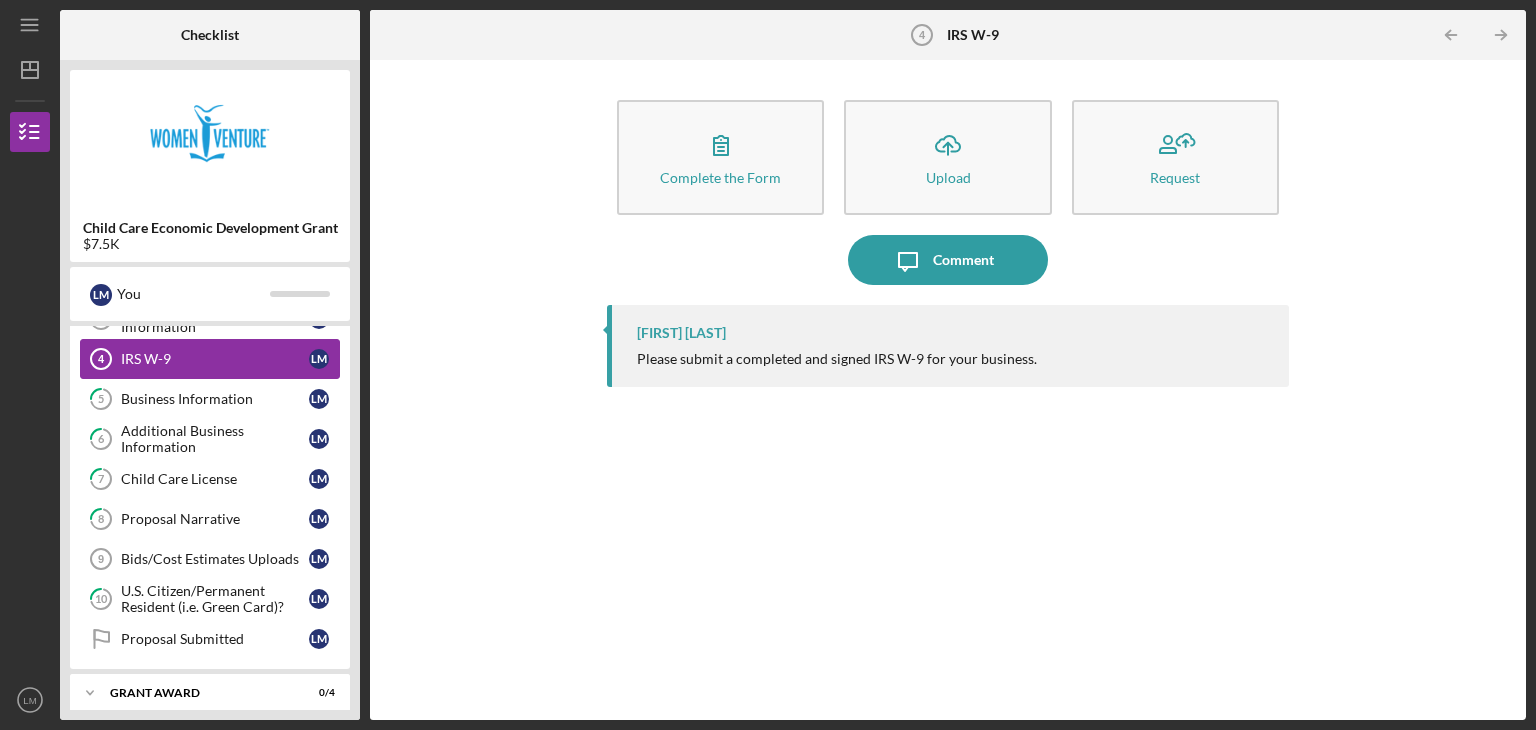 scroll, scrollTop: 151, scrollLeft: 0, axis: vertical 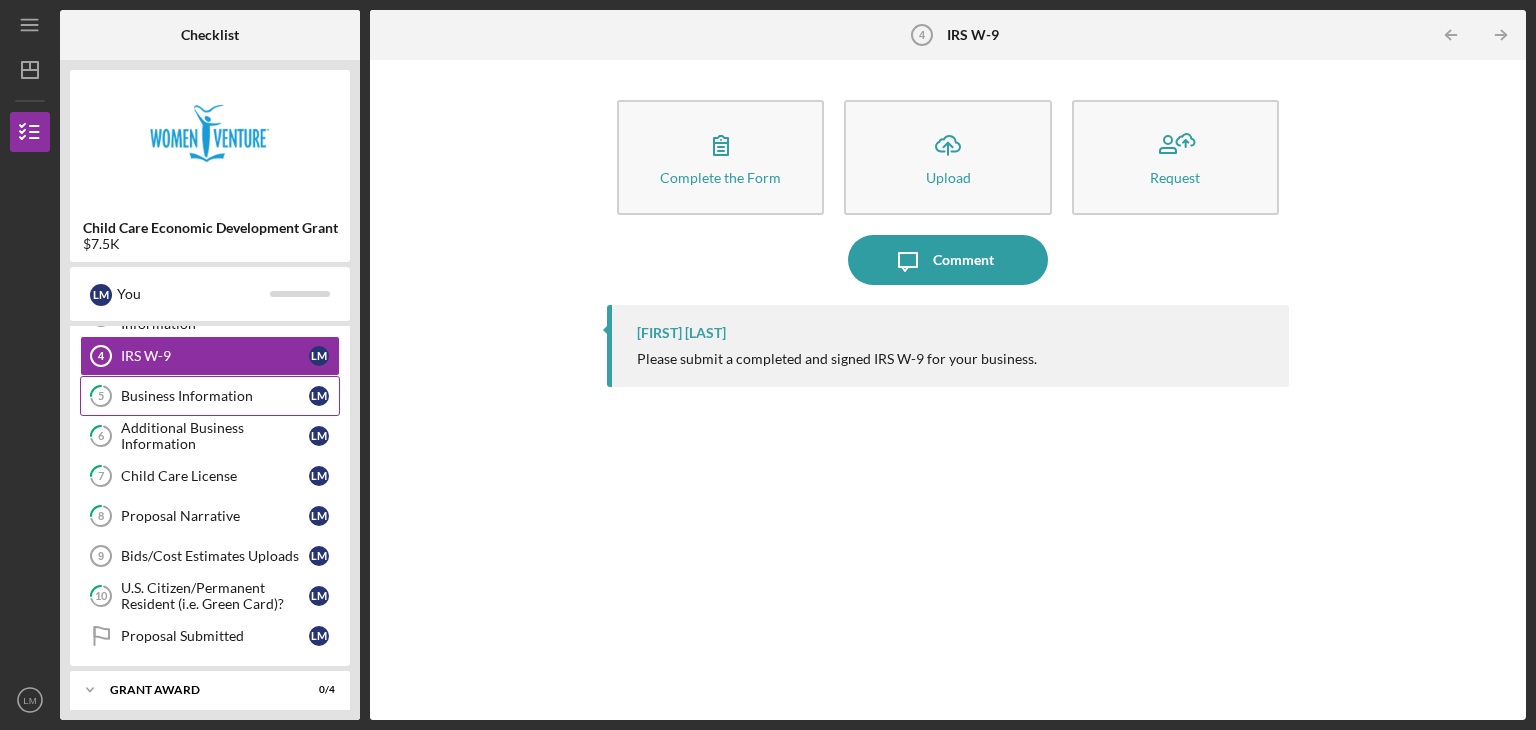 click on "5 Business Information L M" at bounding box center (210, 396) 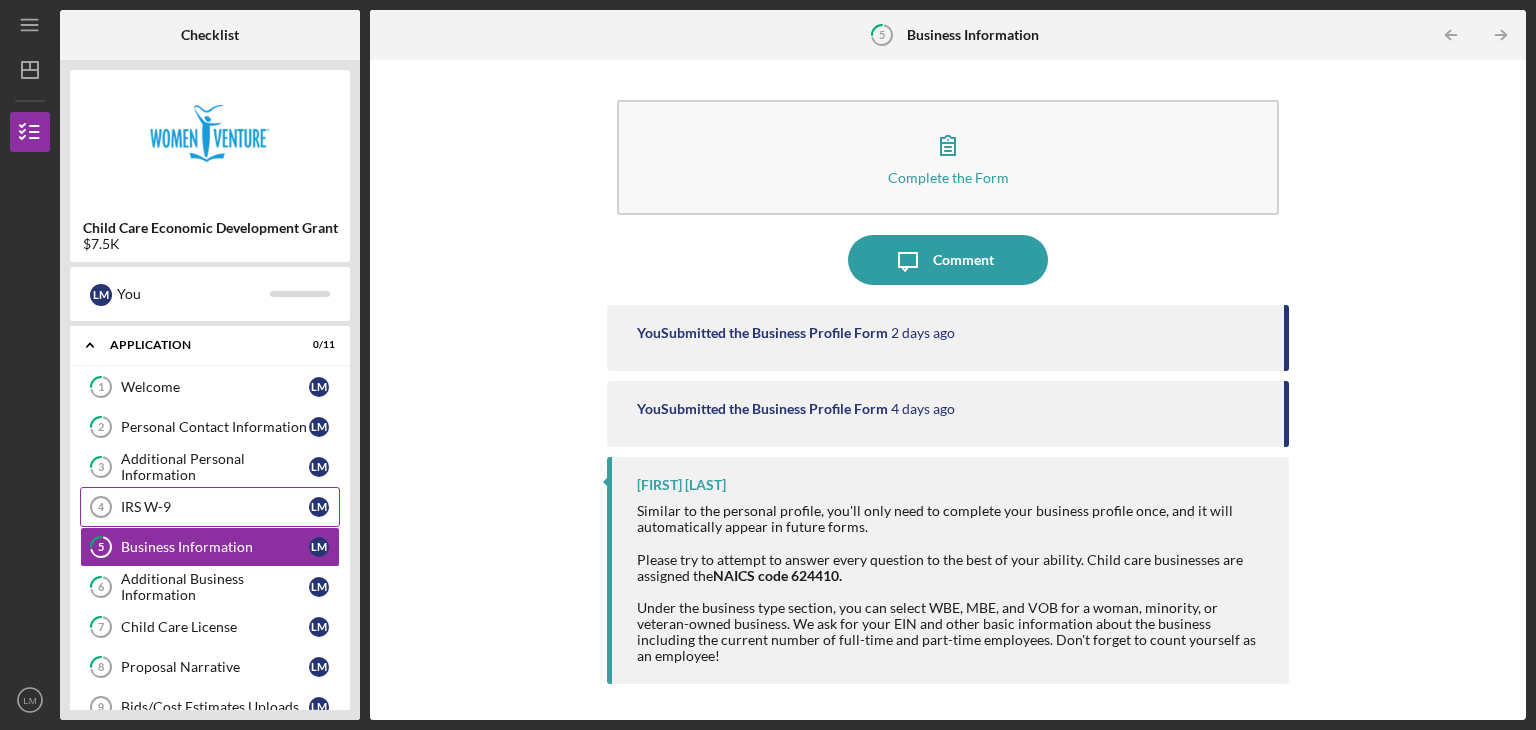 scroll, scrollTop: 0, scrollLeft: 0, axis: both 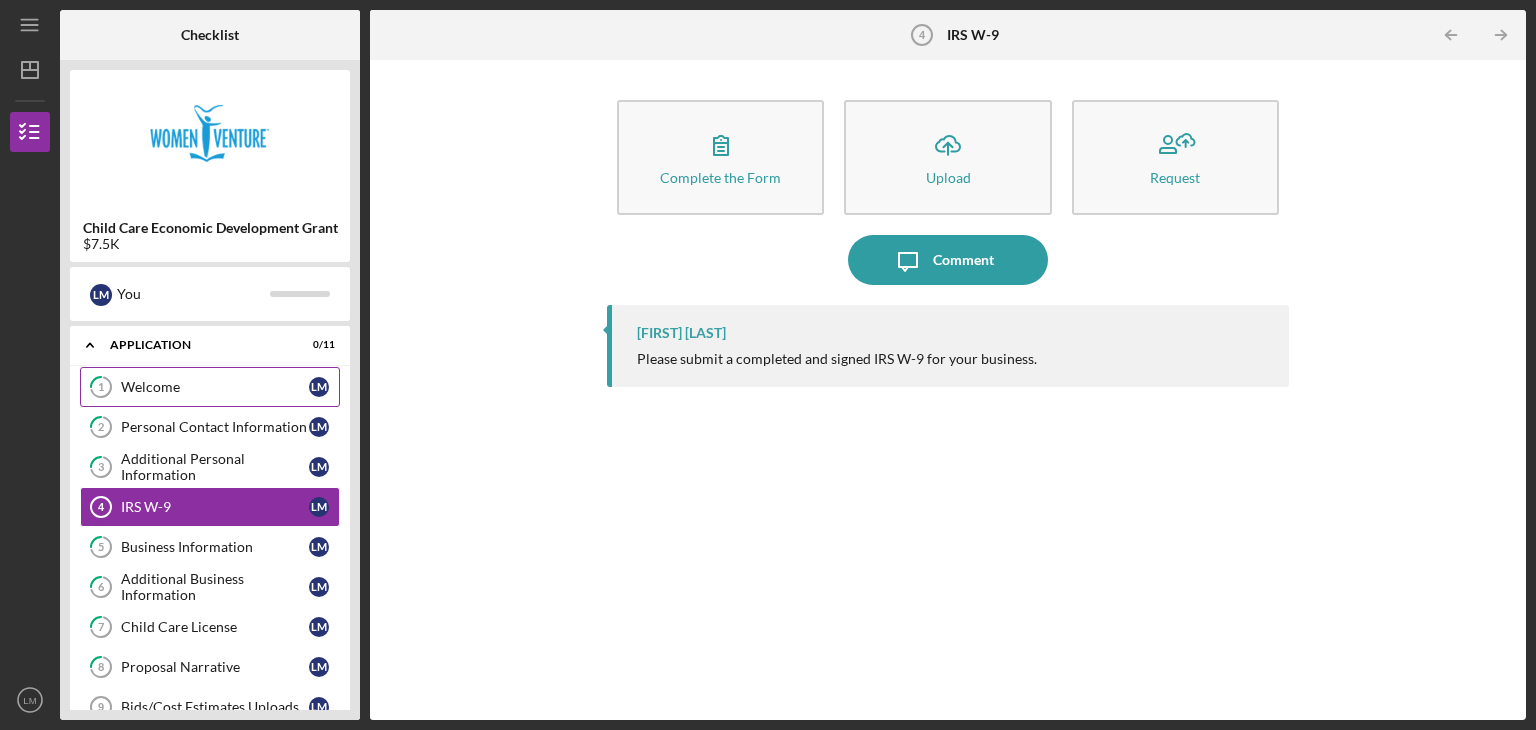 click on "Welcome" at bounding box center (215, 387) 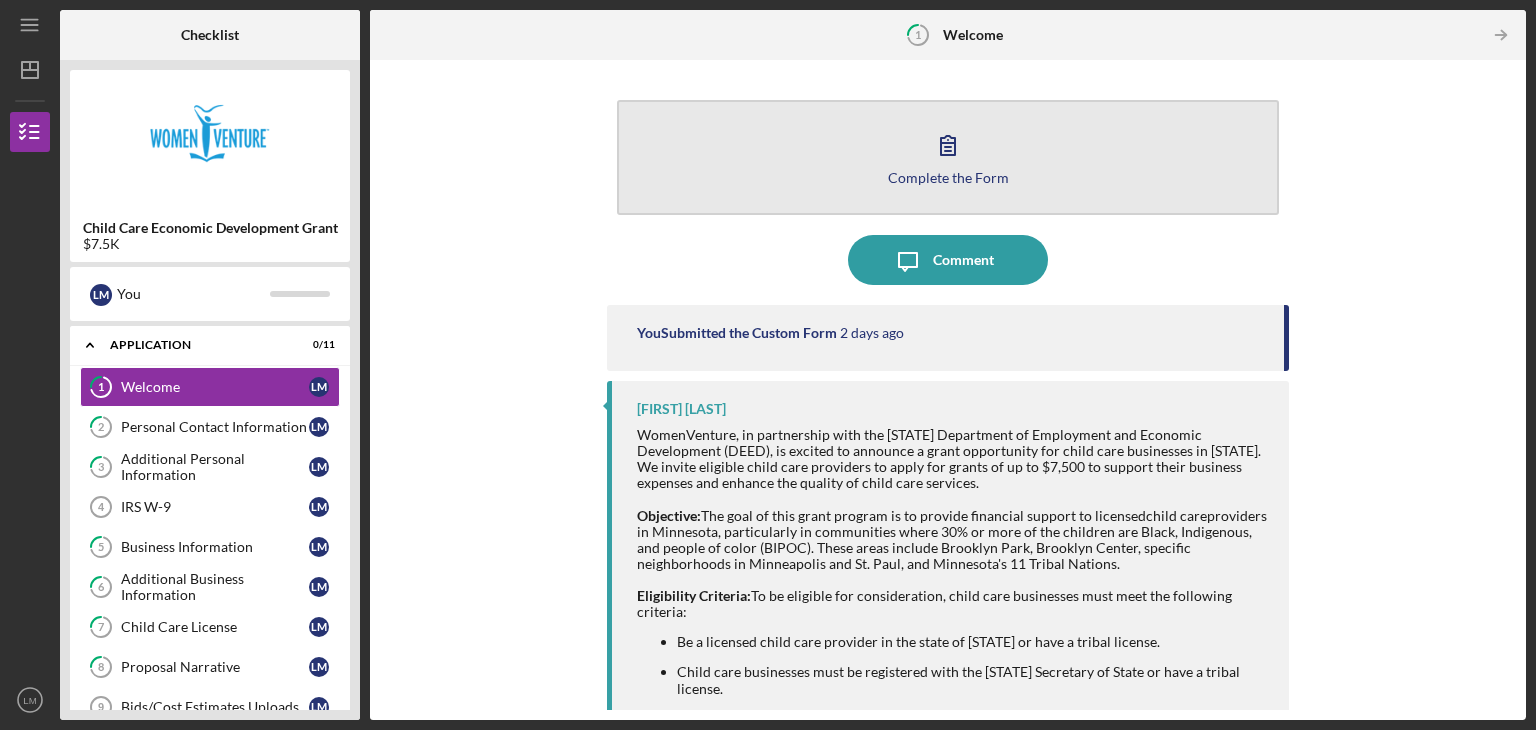 click on "Complete the Form" at bounding box center (948, 177) 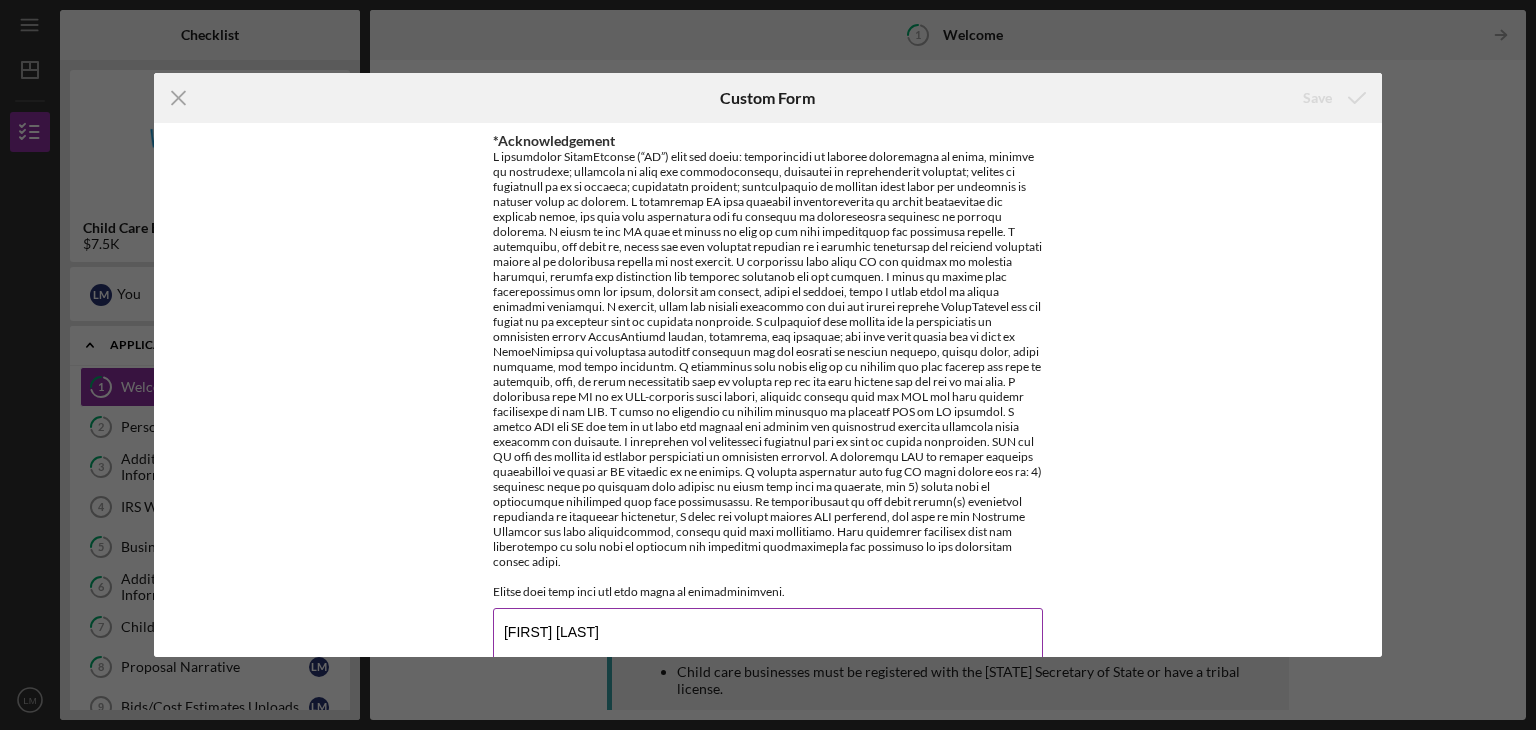 scroll, scrollTop: 65, scrollLeft: 0, axis: vertical 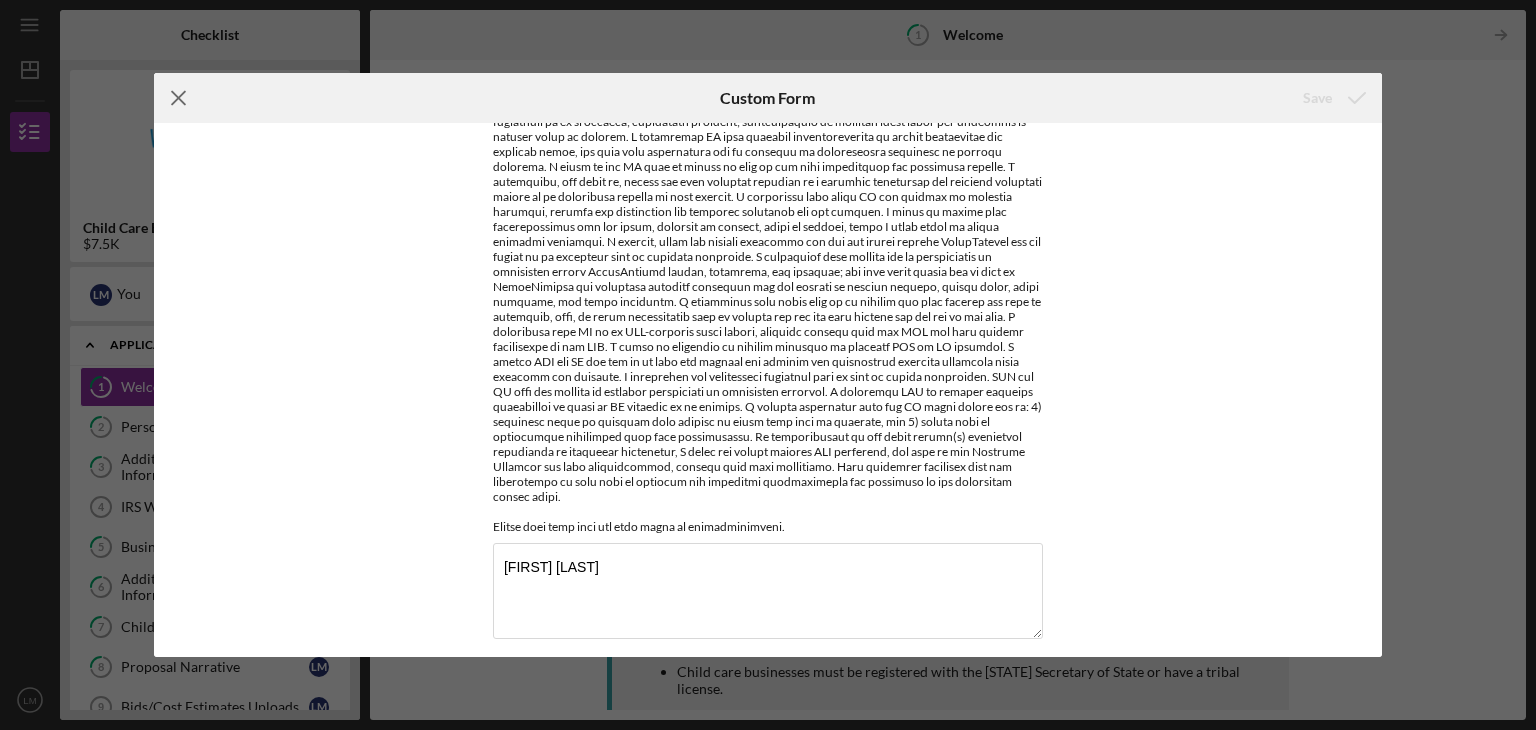click on "Icon/Menu Close" 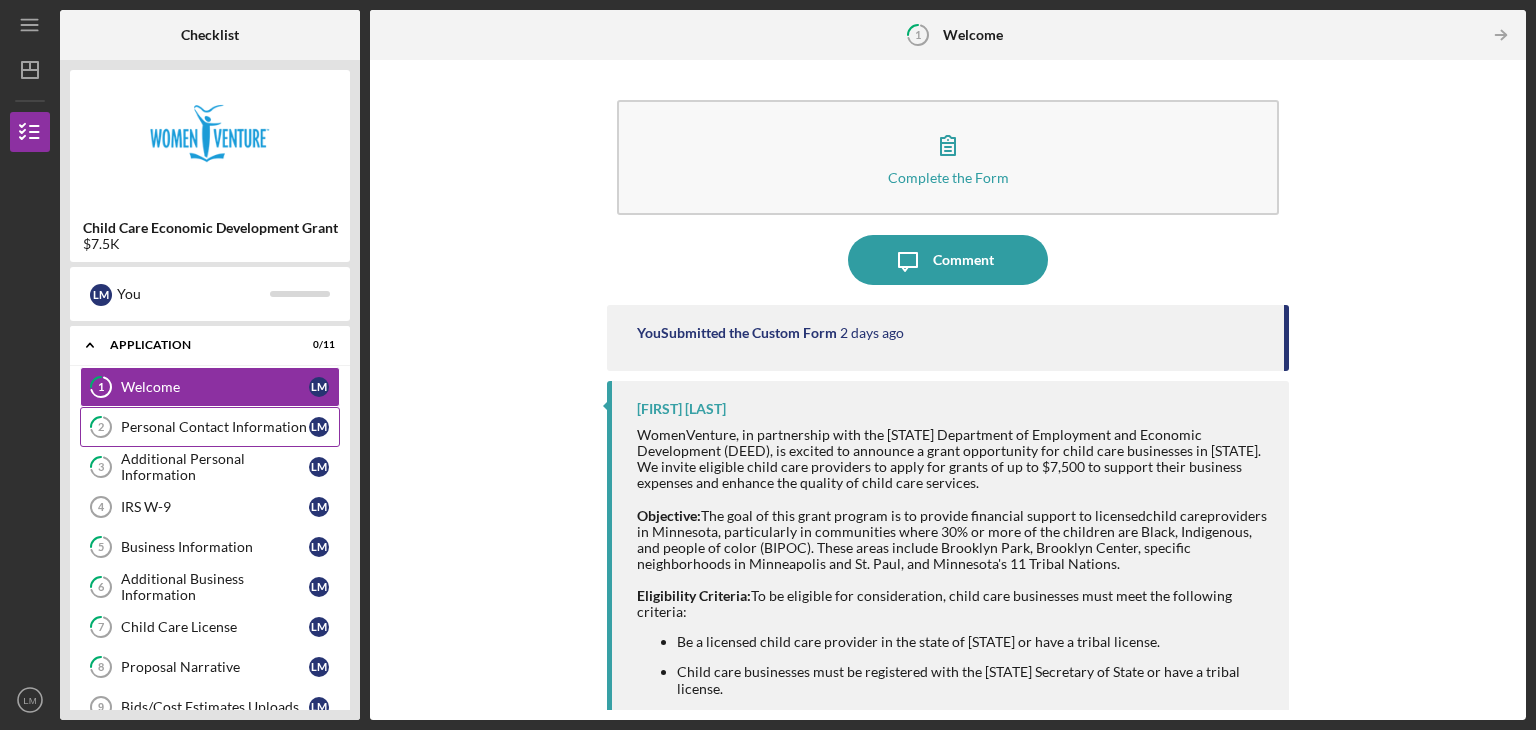click on "Personal Contact Information" at bounding box center (215, 427) 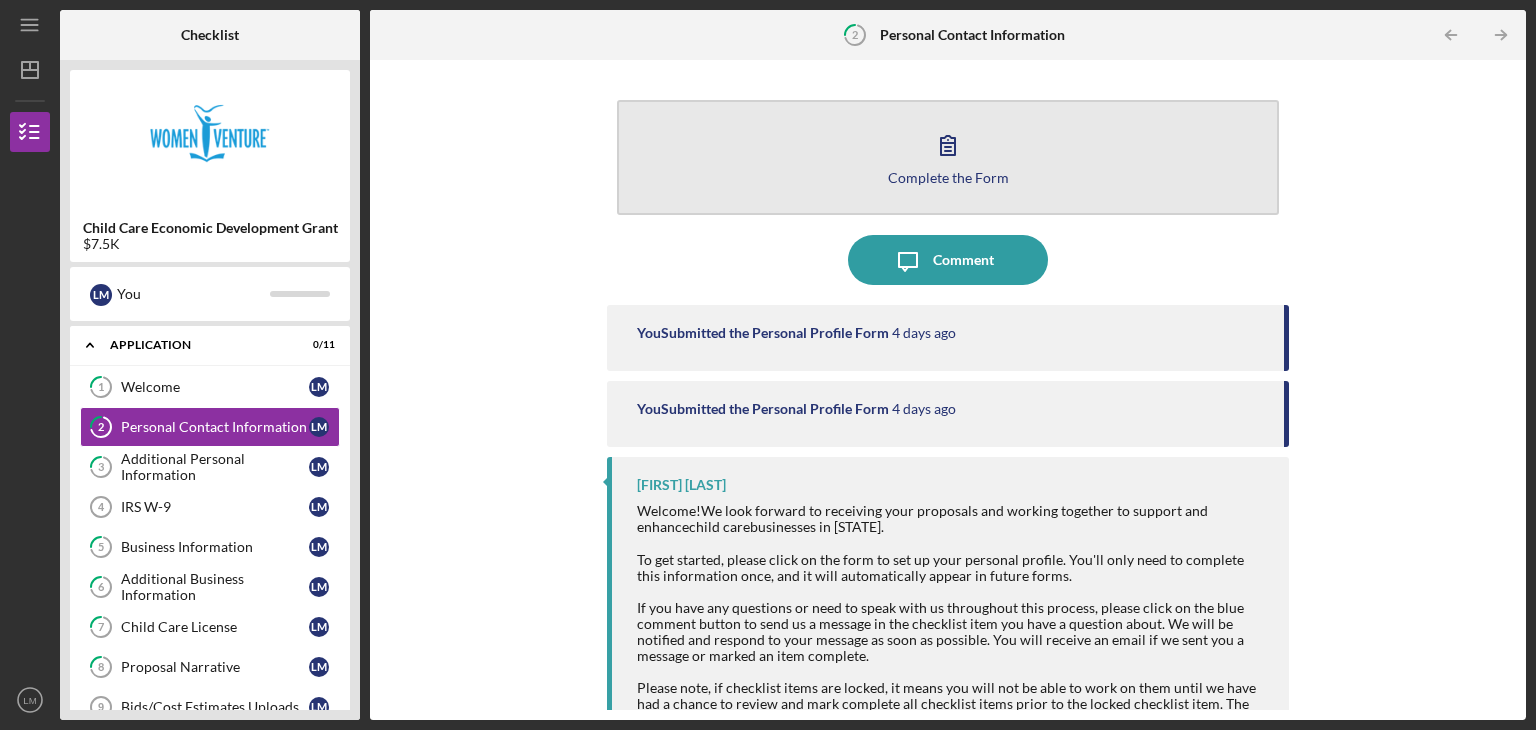 click on "Complete the Form" at bounding box center [948, 177] 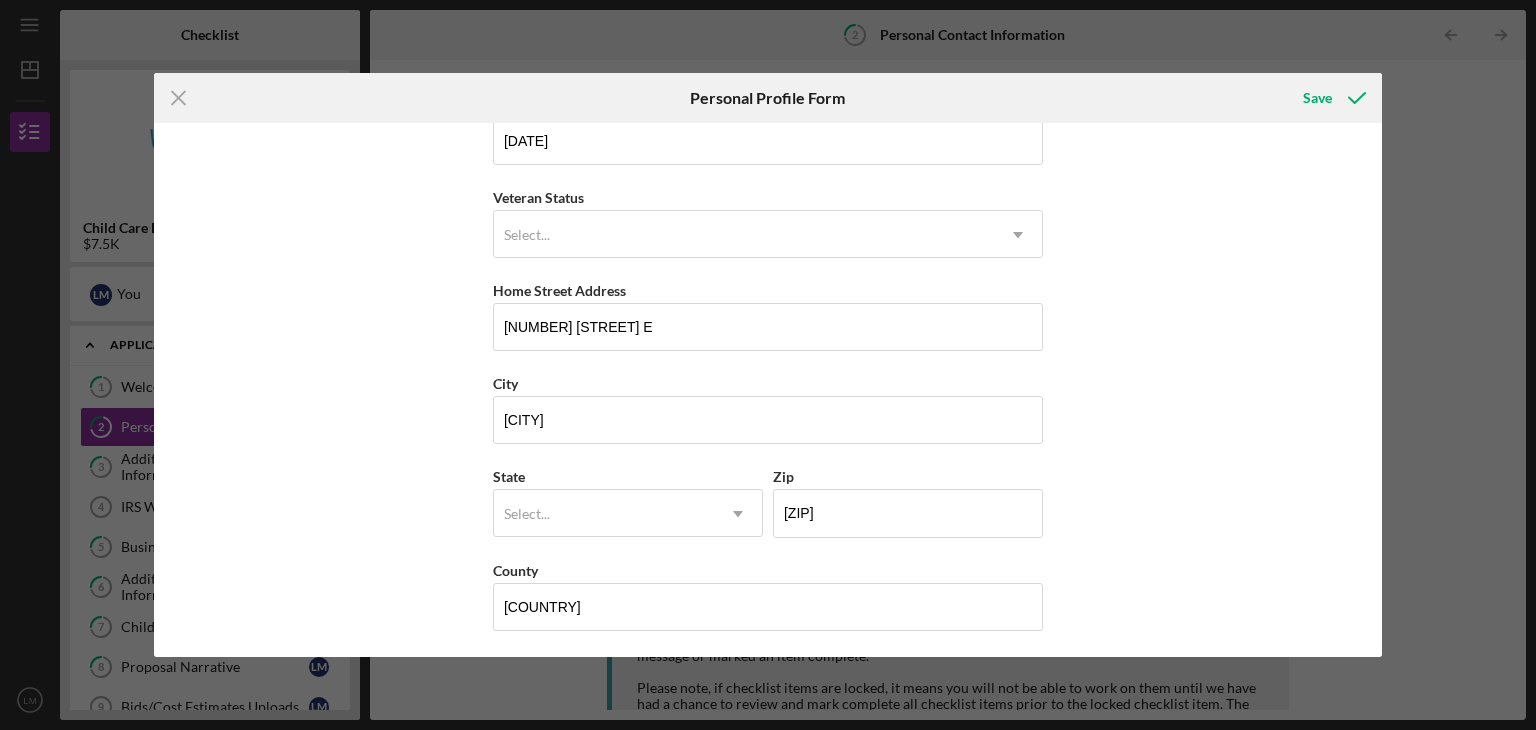 scroll, scrollTop: 228, scrollLeft: 0, axis: vertical 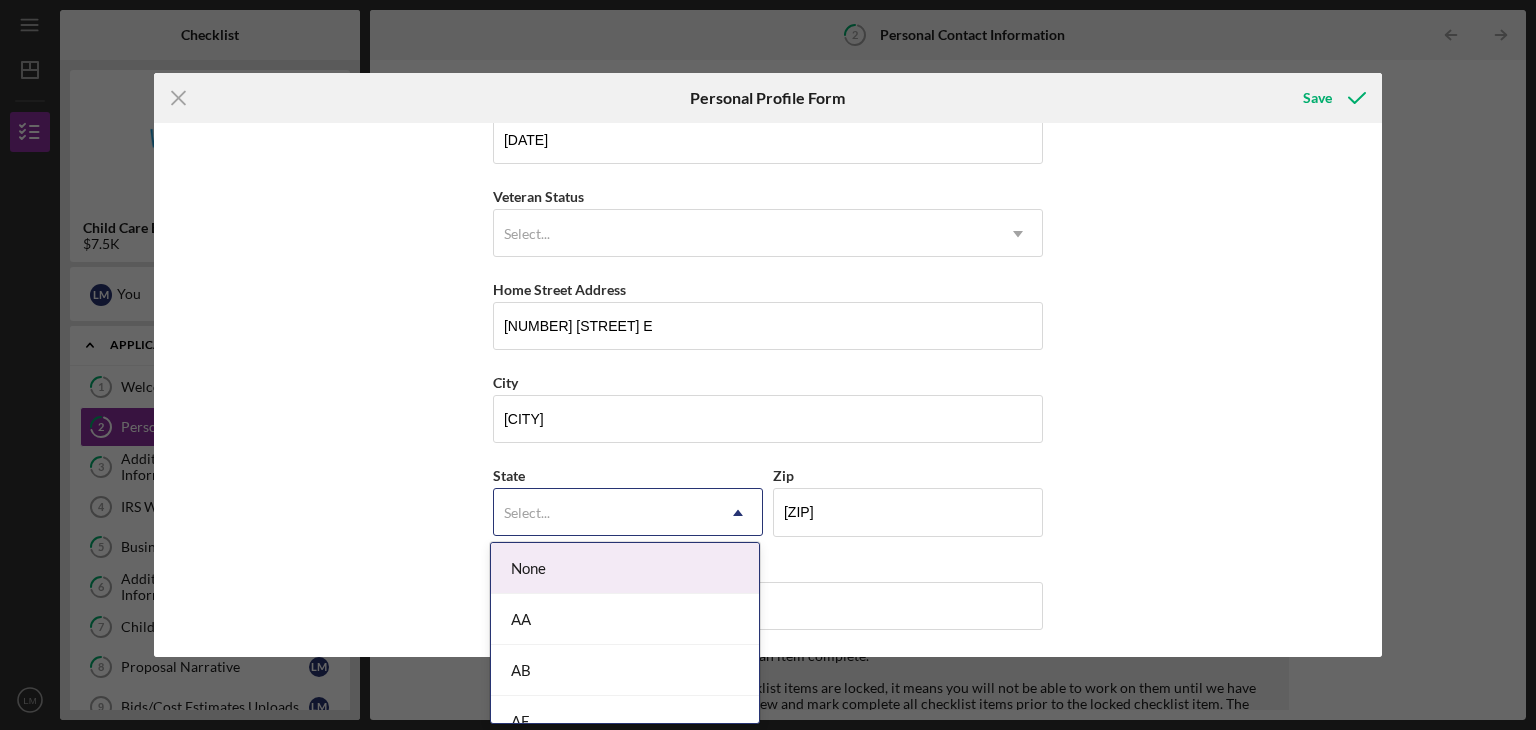 click on "Select..." at bounding box center [604, 513] 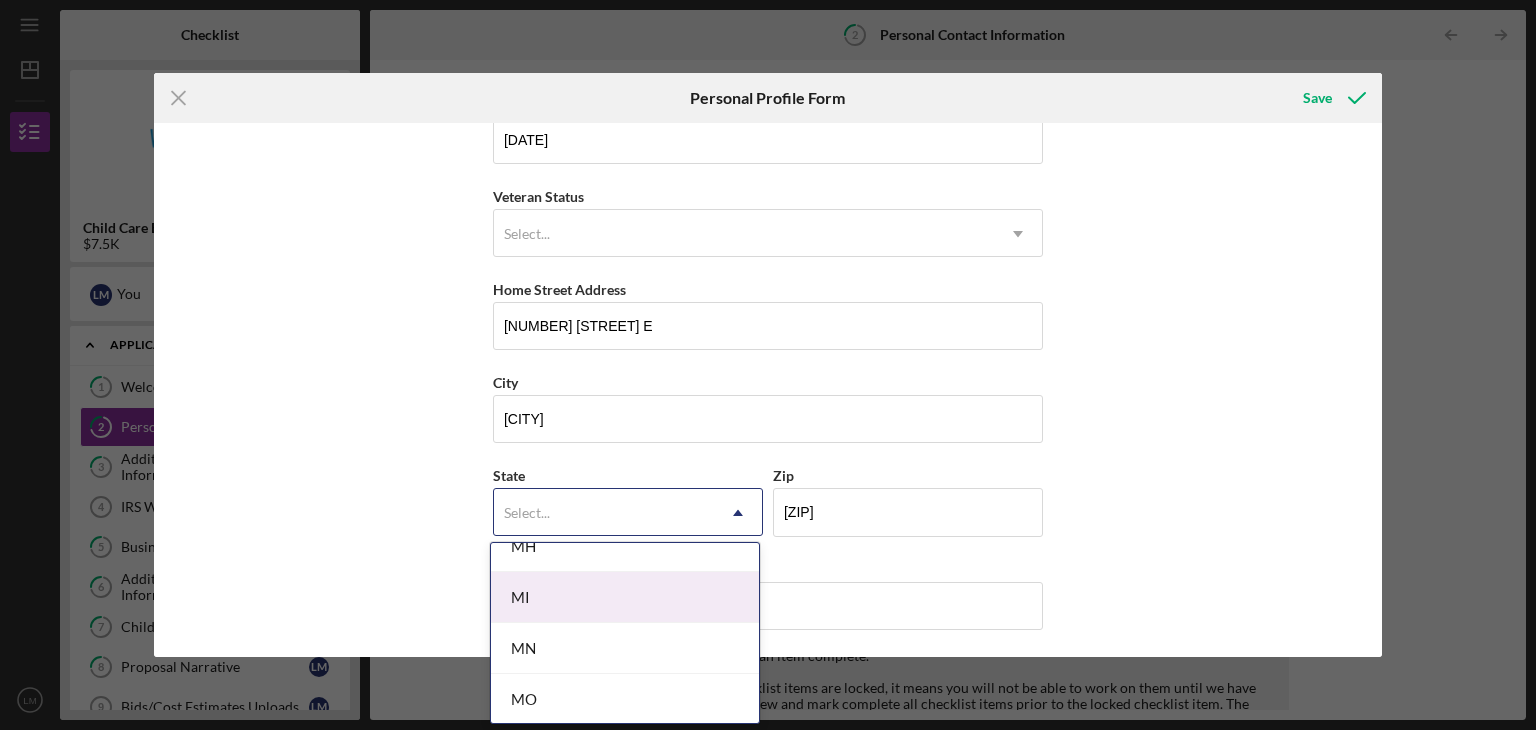 scroll, scrollTop: 1654, scrollLeft: 0, axis: vertical 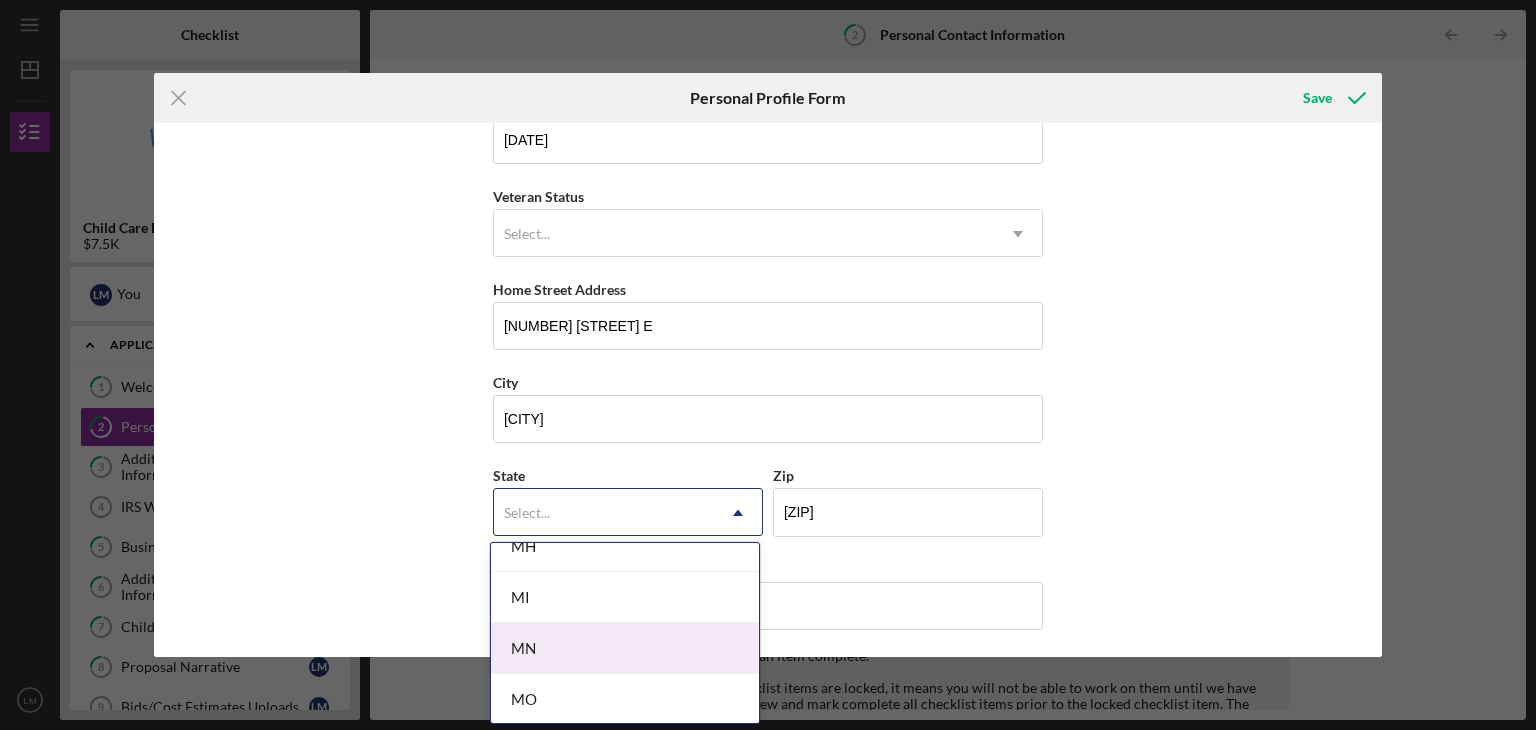 click on "MN" at bounding box center (625, 648) 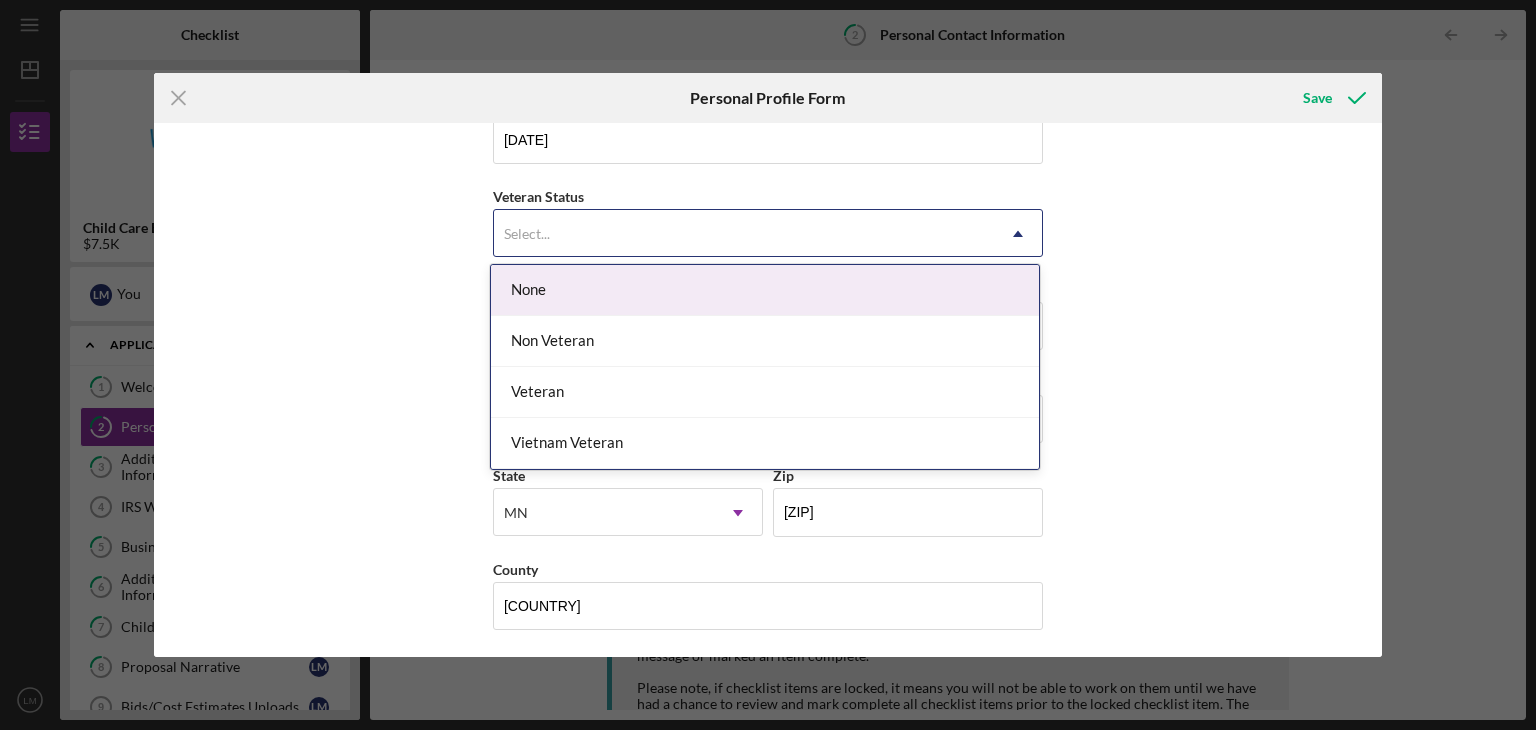 click on "Icon/Dropdown Arrow" 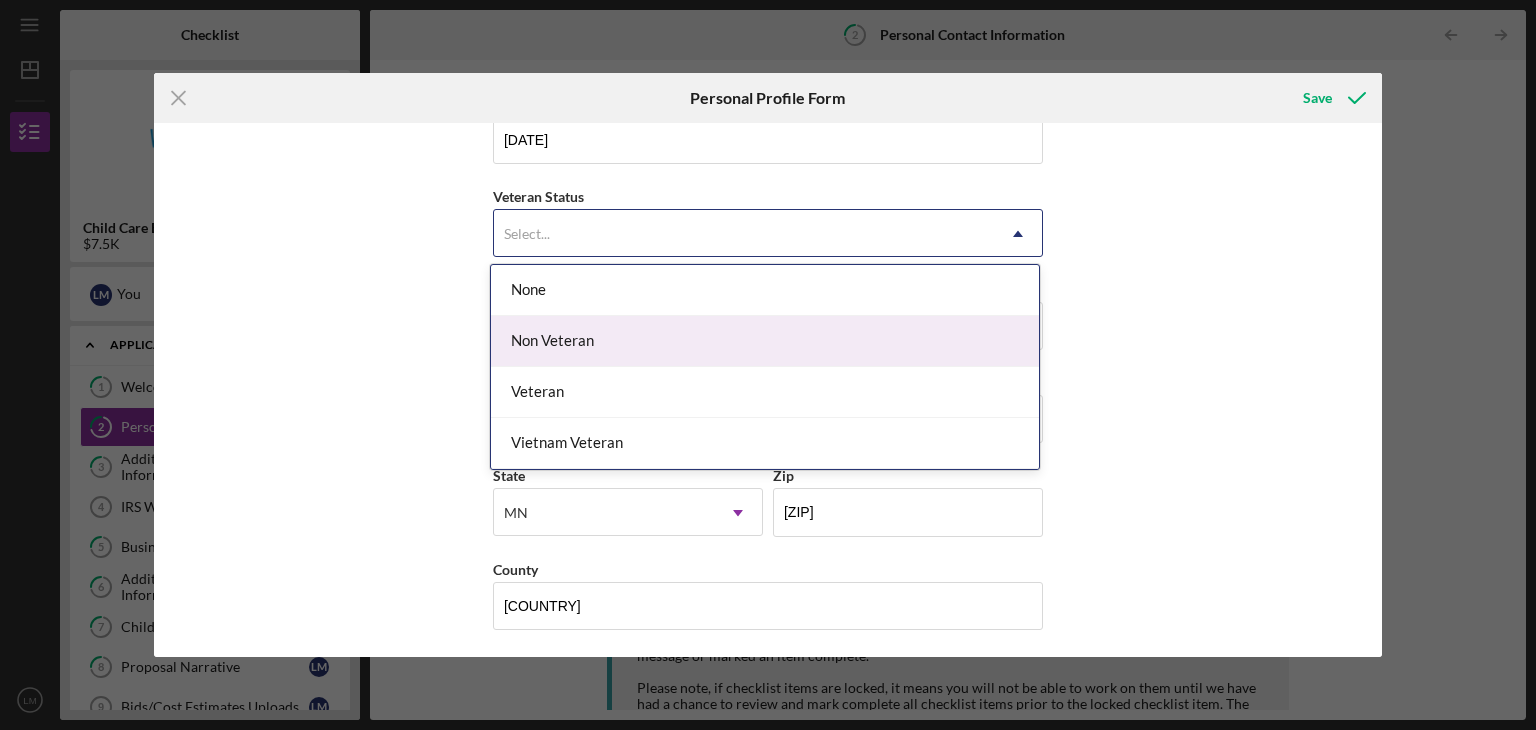 click on "Non Veteran" at bounding box center [765, 341] 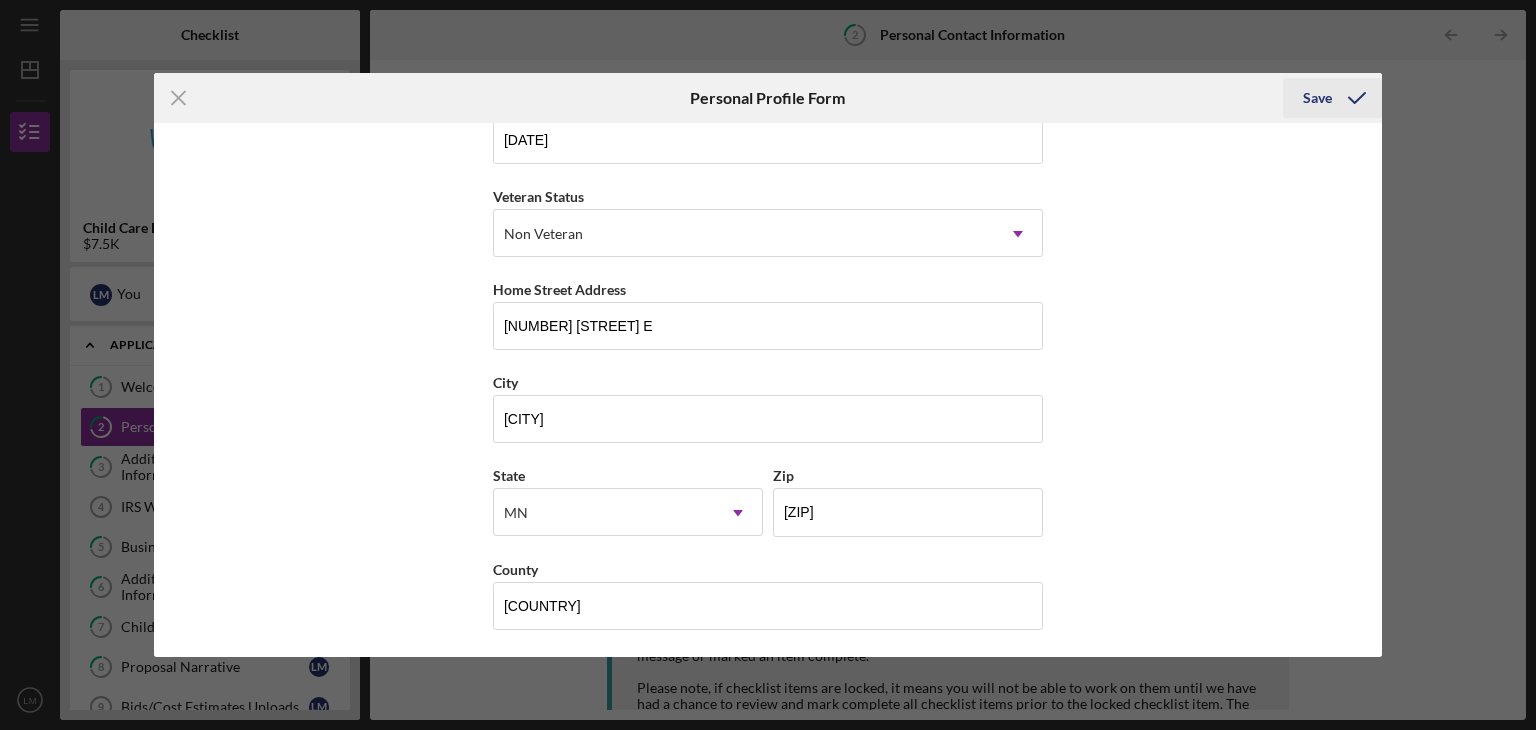 click on "Save" at bounding box center [1317, 98] 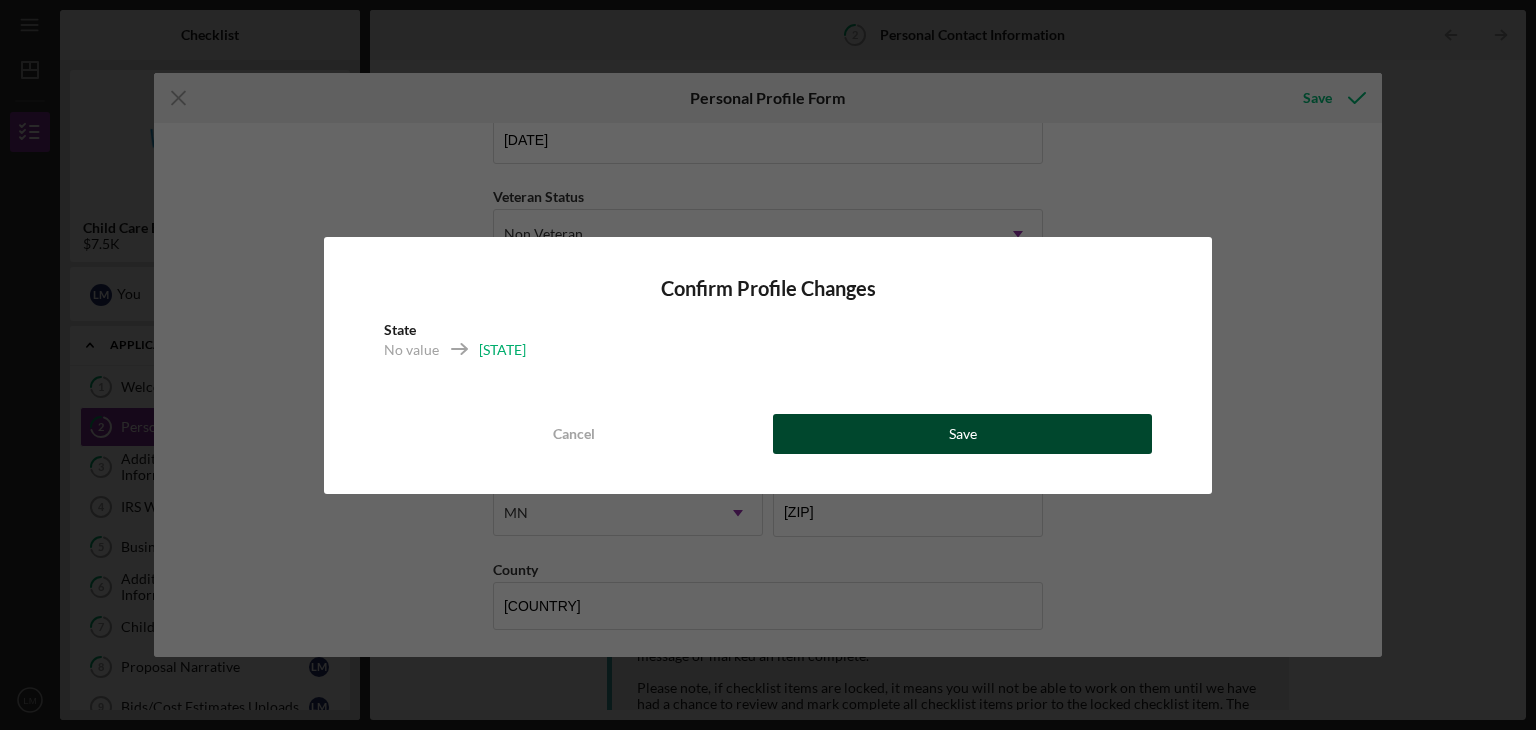 click on "Save" at bounding box center (962, 434) 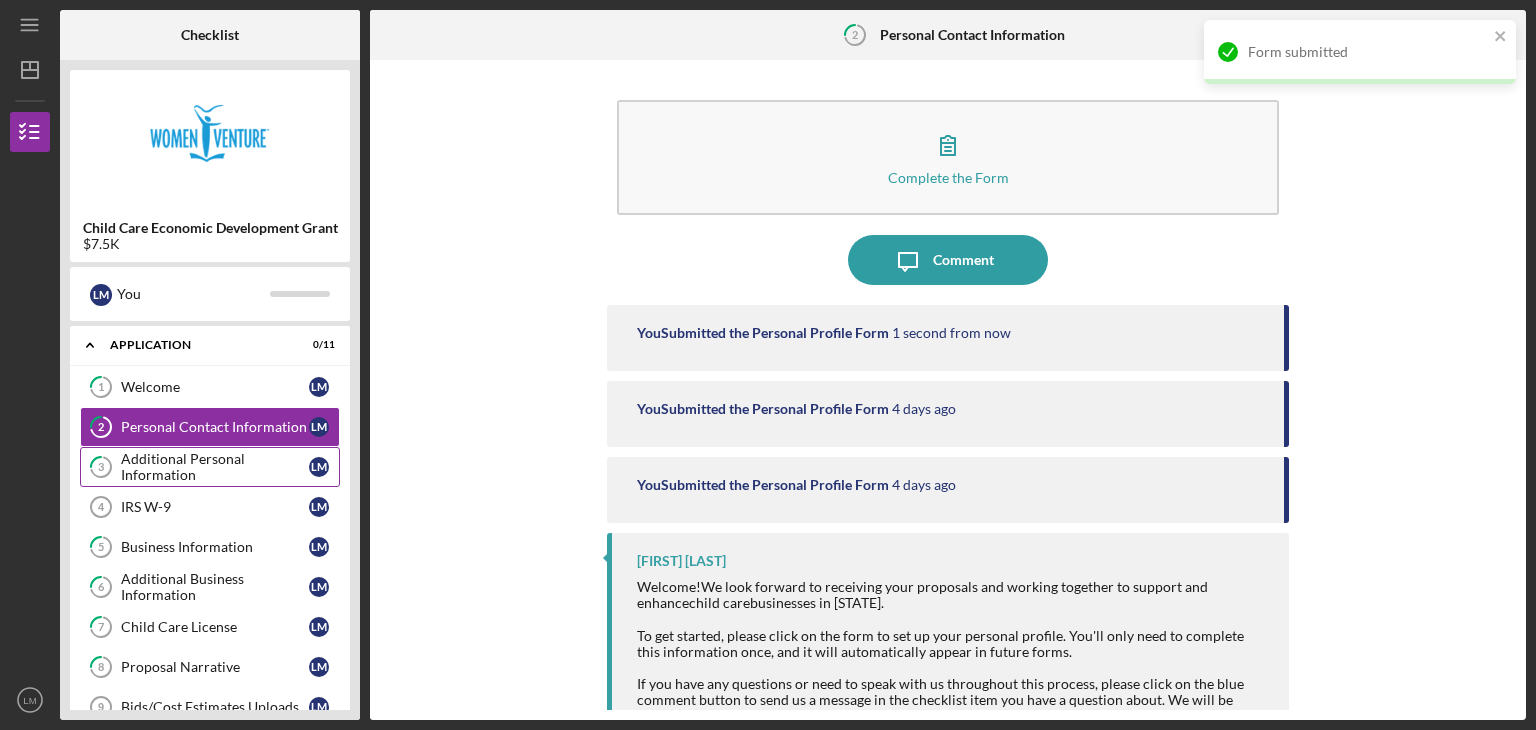 click on "Additional Personal Information" at bounding box center (215, 467) 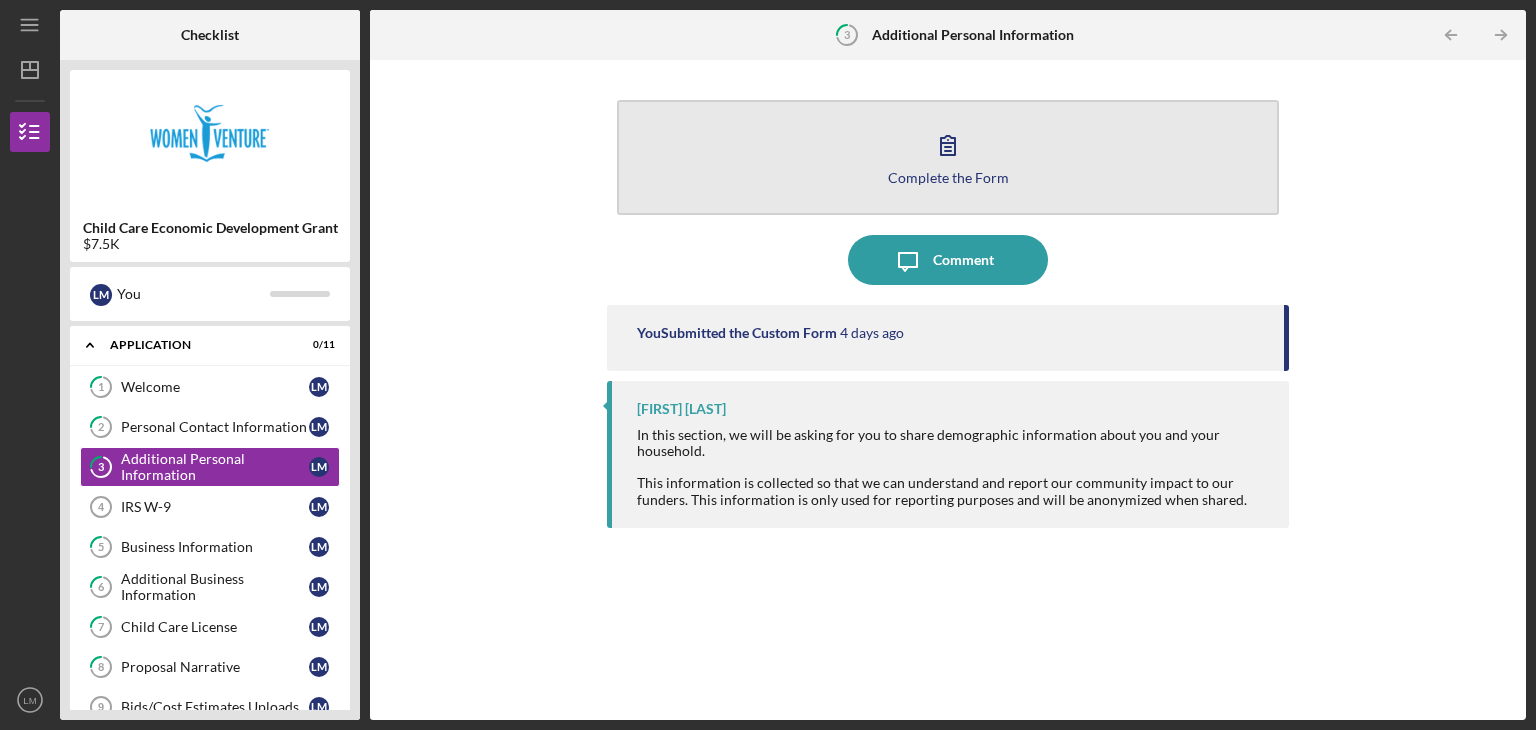 click 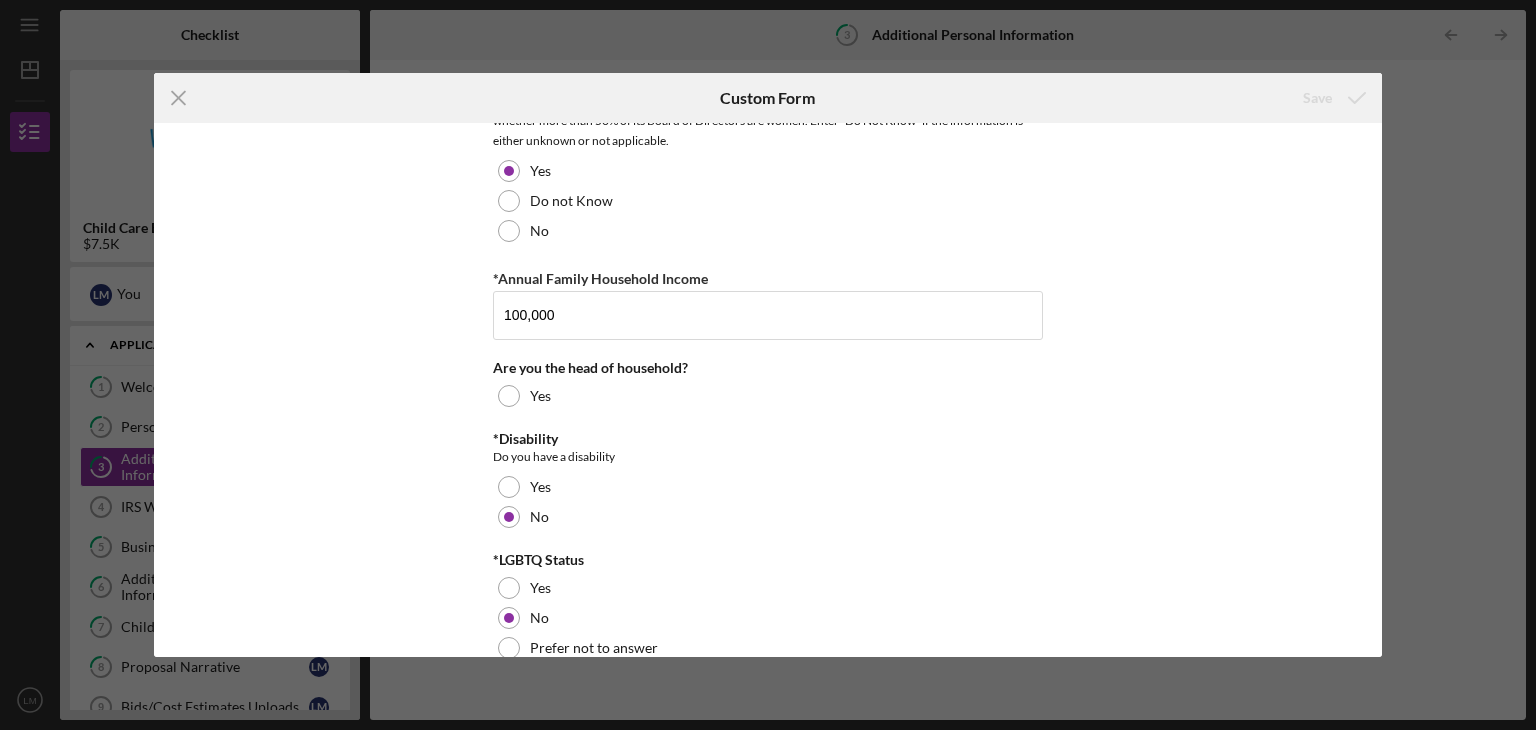 scroll, scrollTop: 1517, scrollLeft: 0, axis: vertical 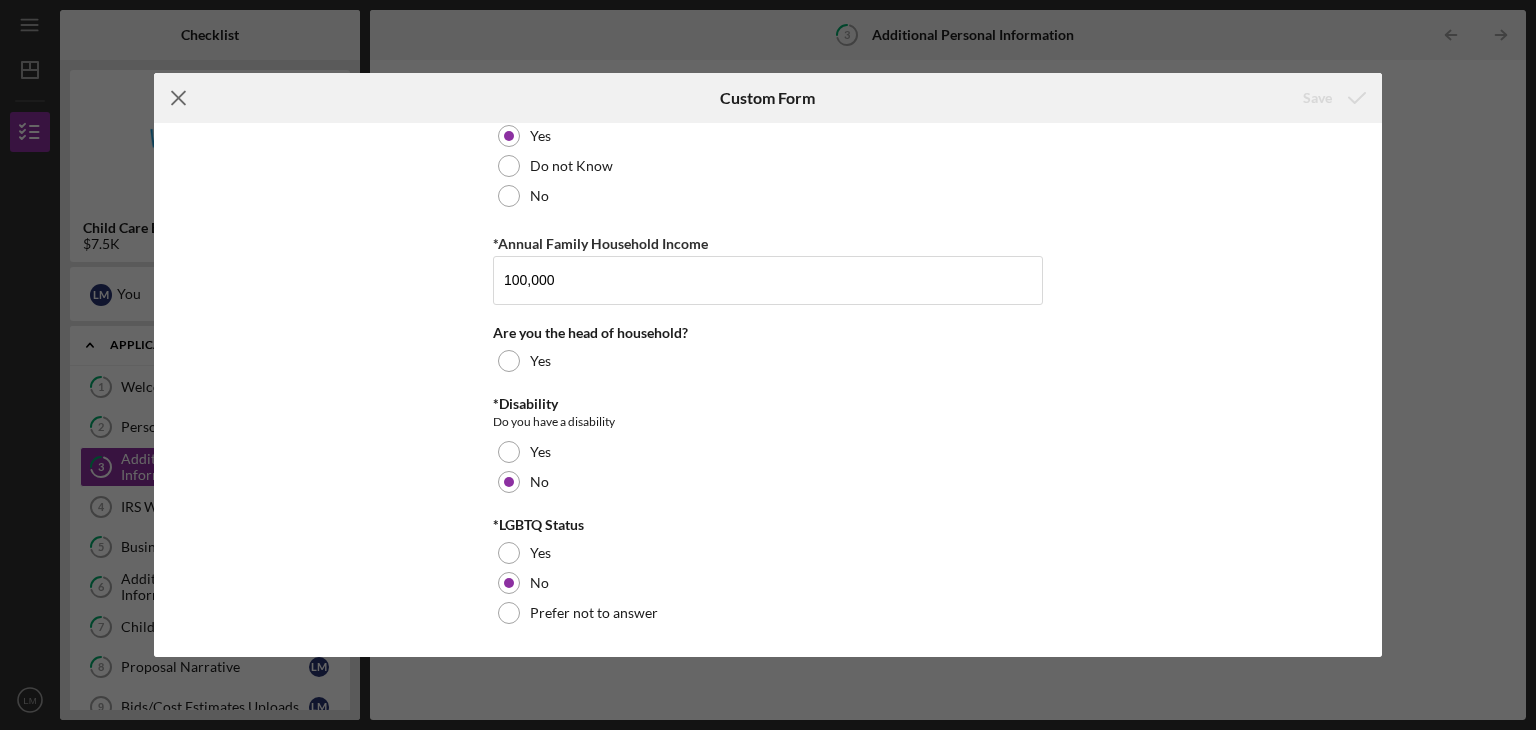 click on "Icon/Menu Close" 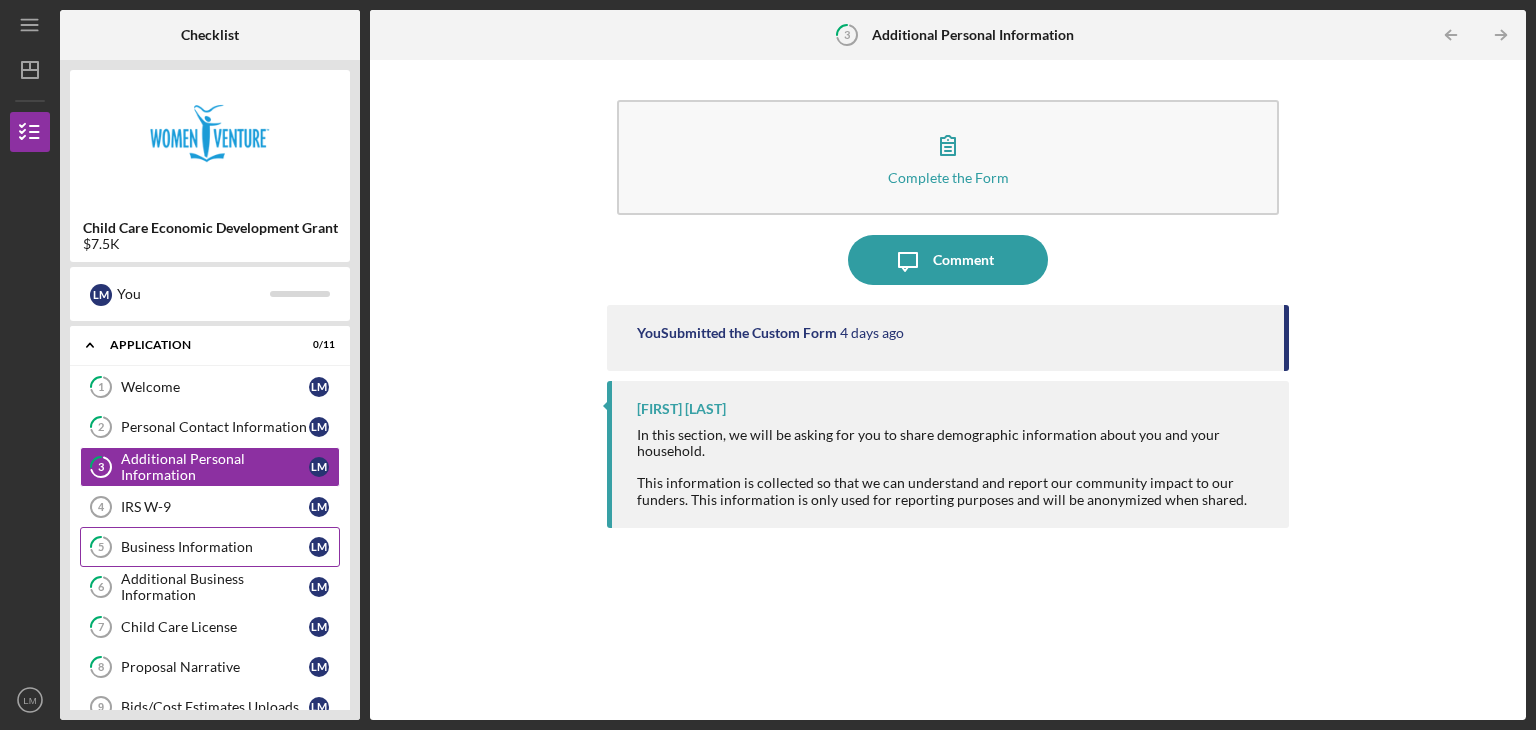 click on "Business Information" at bounding box center (215, 547) 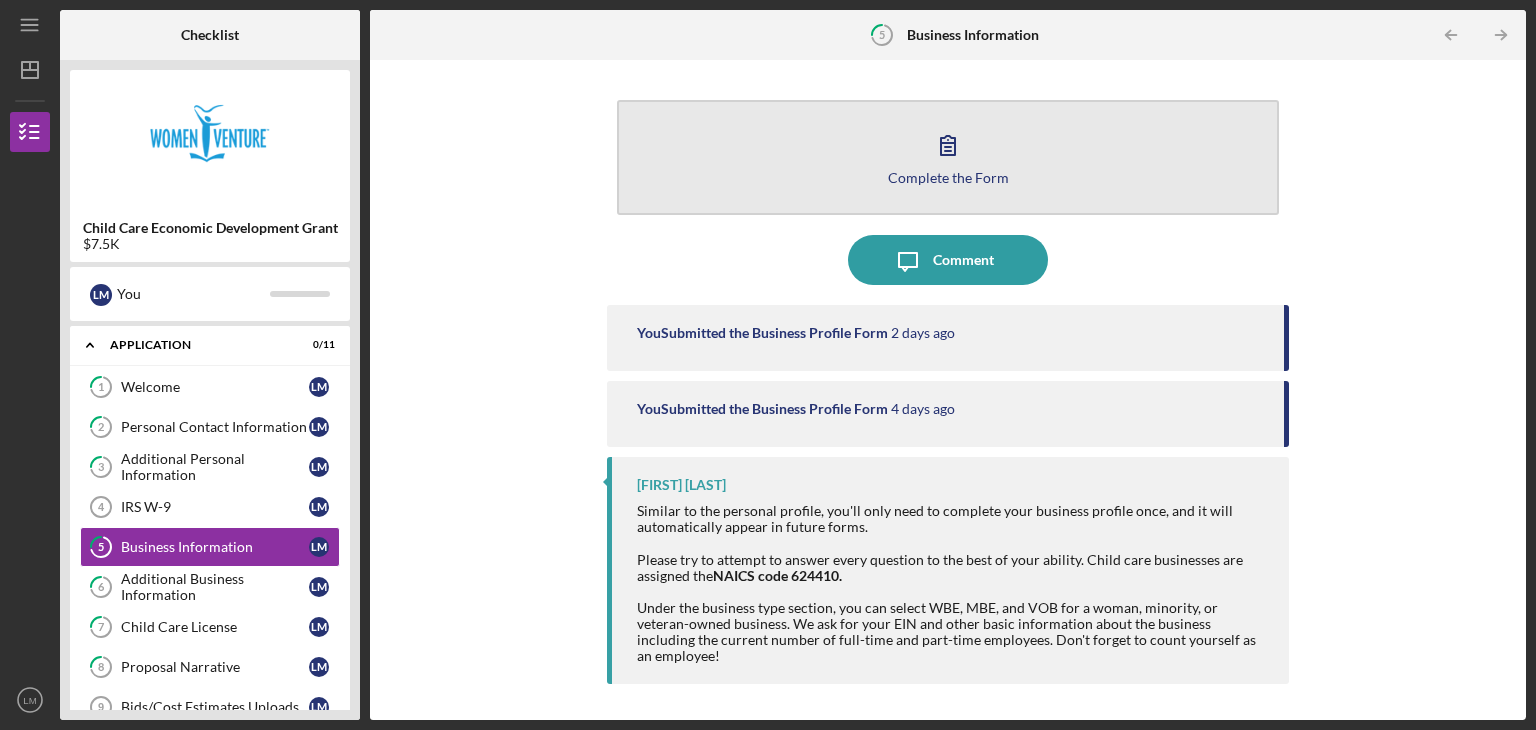 click on "Complete the Form" at bounding box center (948, 177) 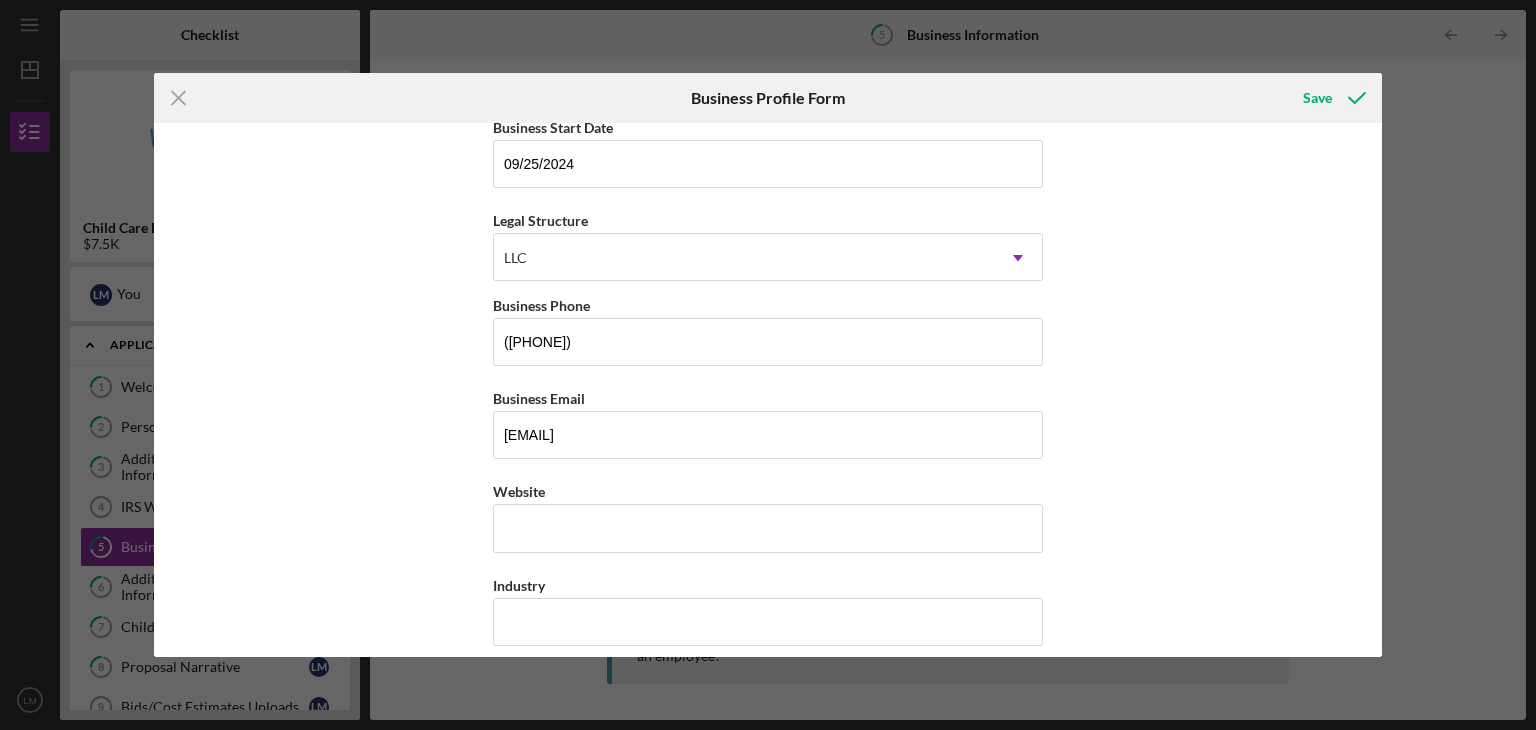 scroll, scrollTop: 202, scrollLeft: 0, axis: vertical 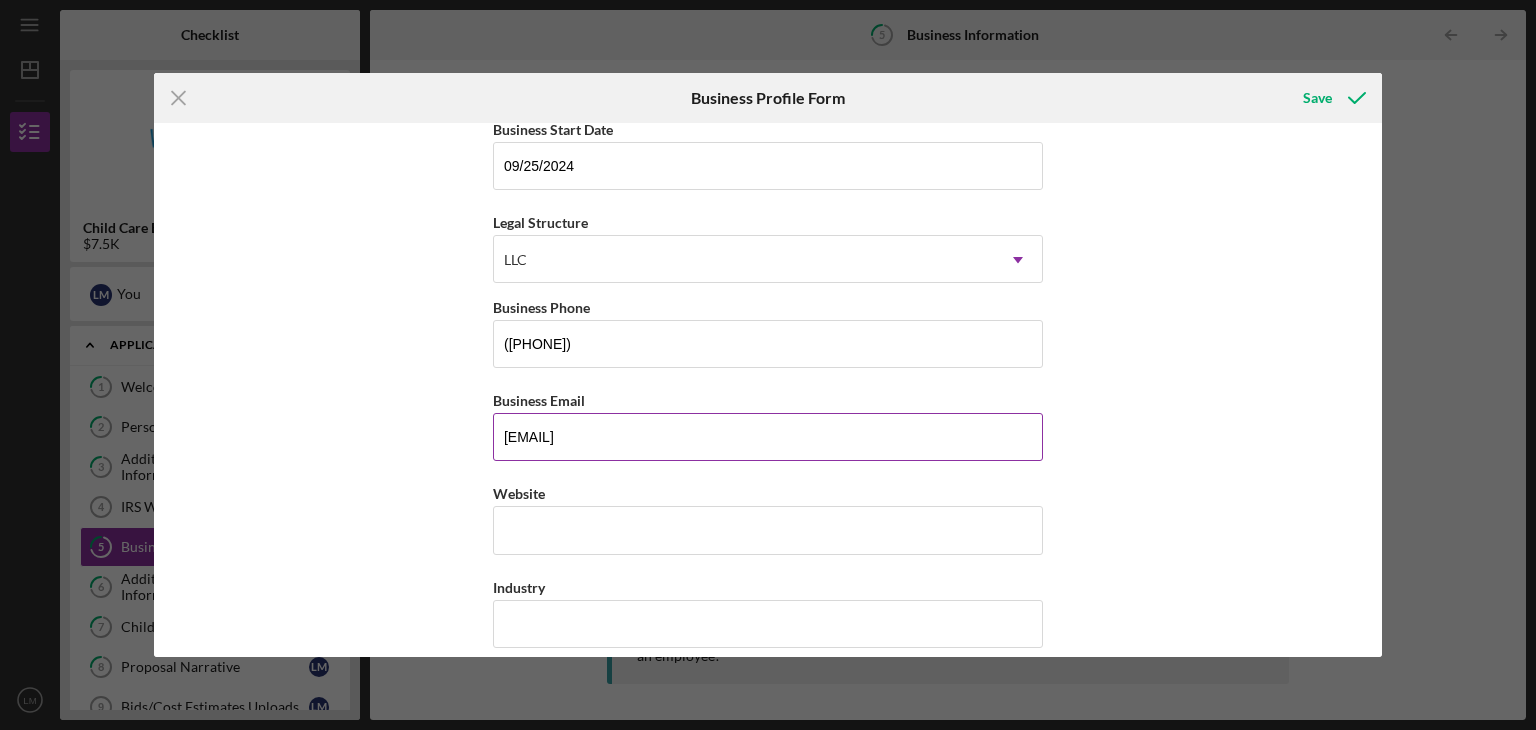 click on "[EMAIL]" at bounding box center [768, 437] 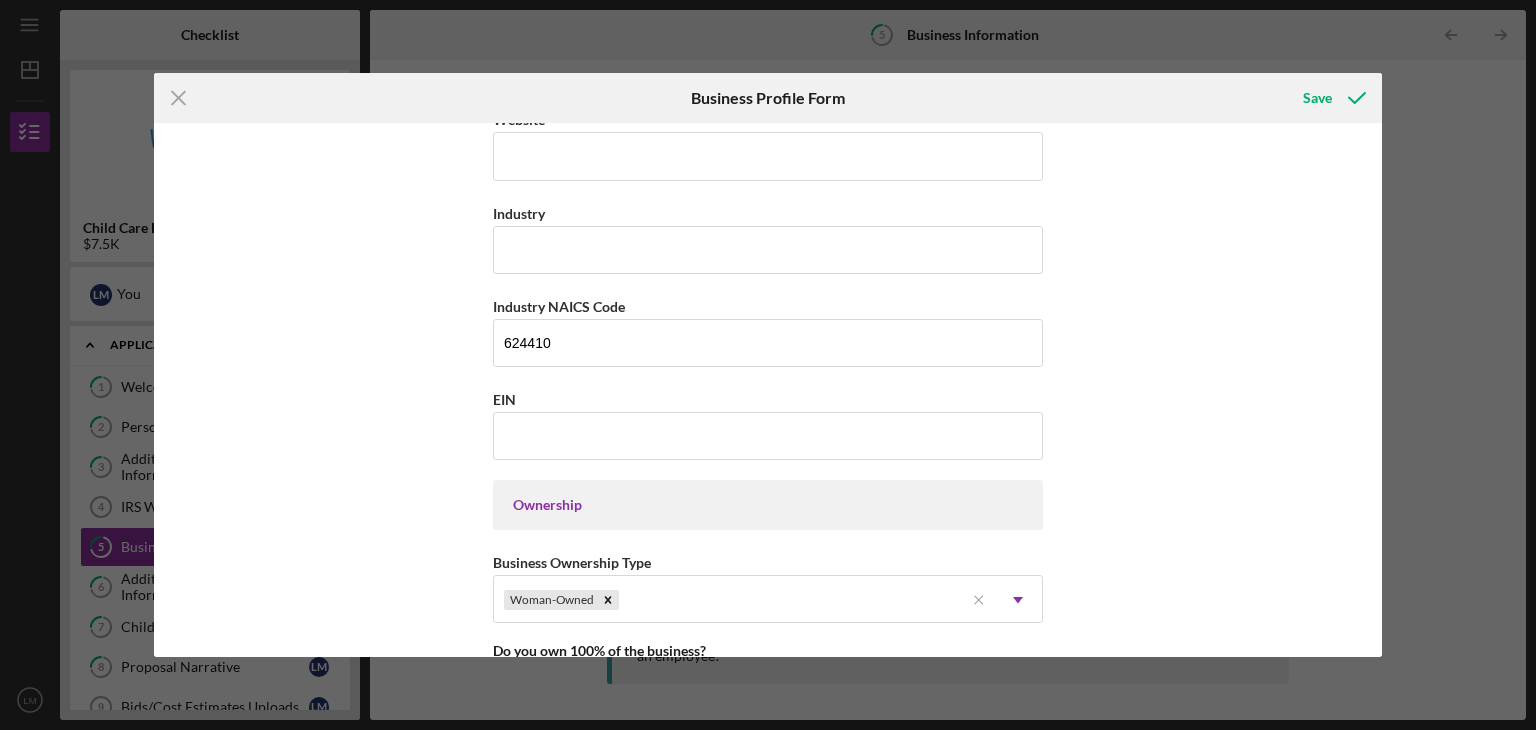 scroll, scrollTop: 576, scrollLeft: 0, axis: vertical 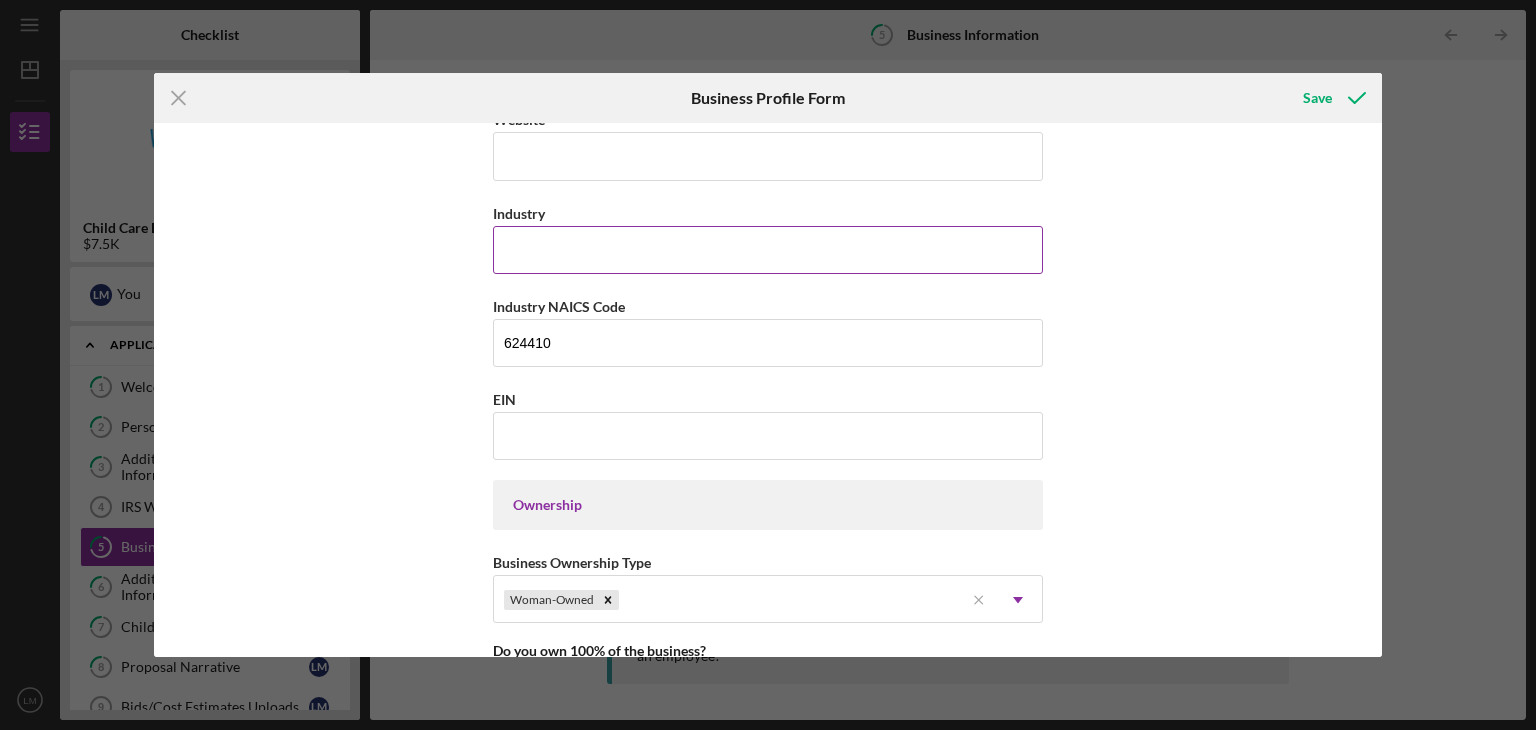type on "[EMAIL]" 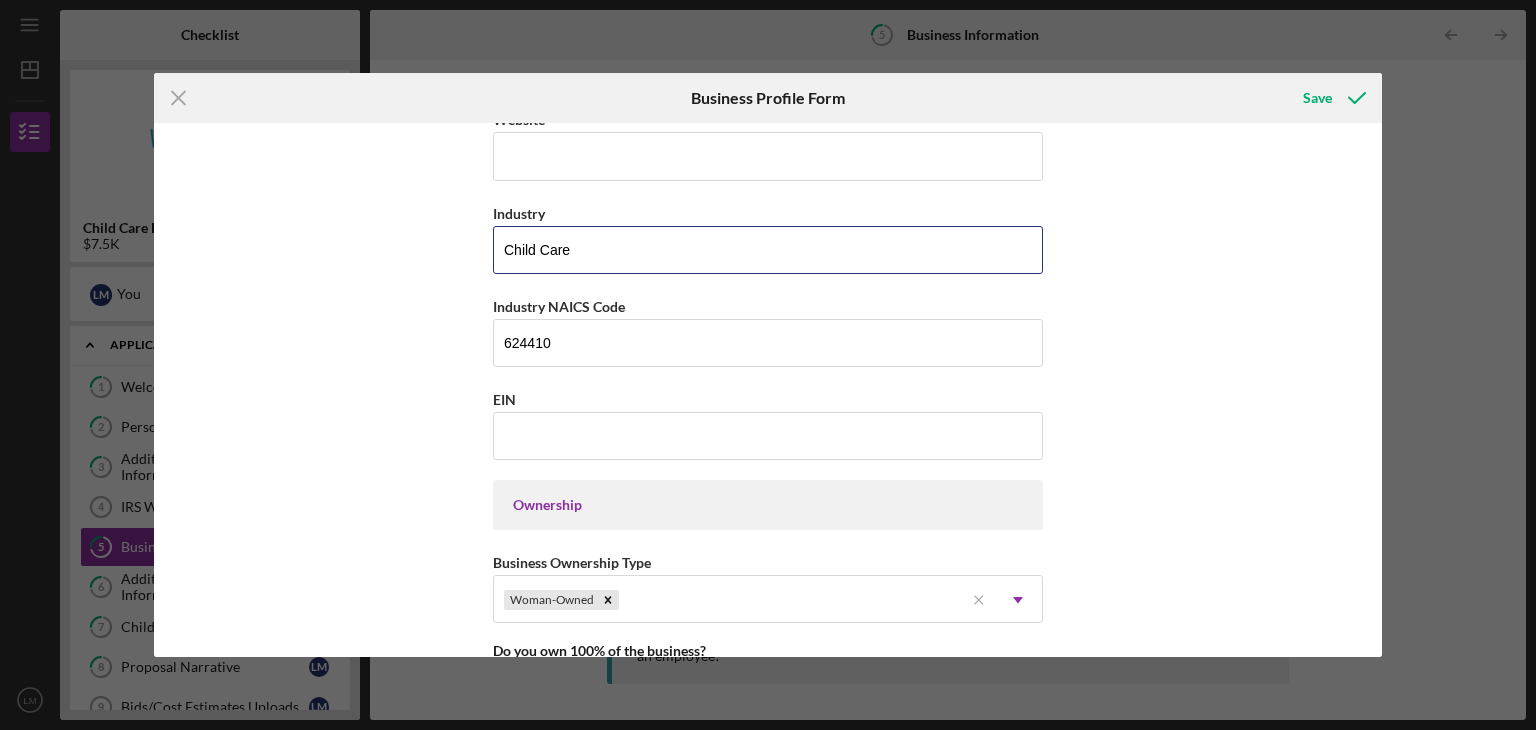 scroll, scrollTop: 624, scrollLeft: 0, axis: vertical 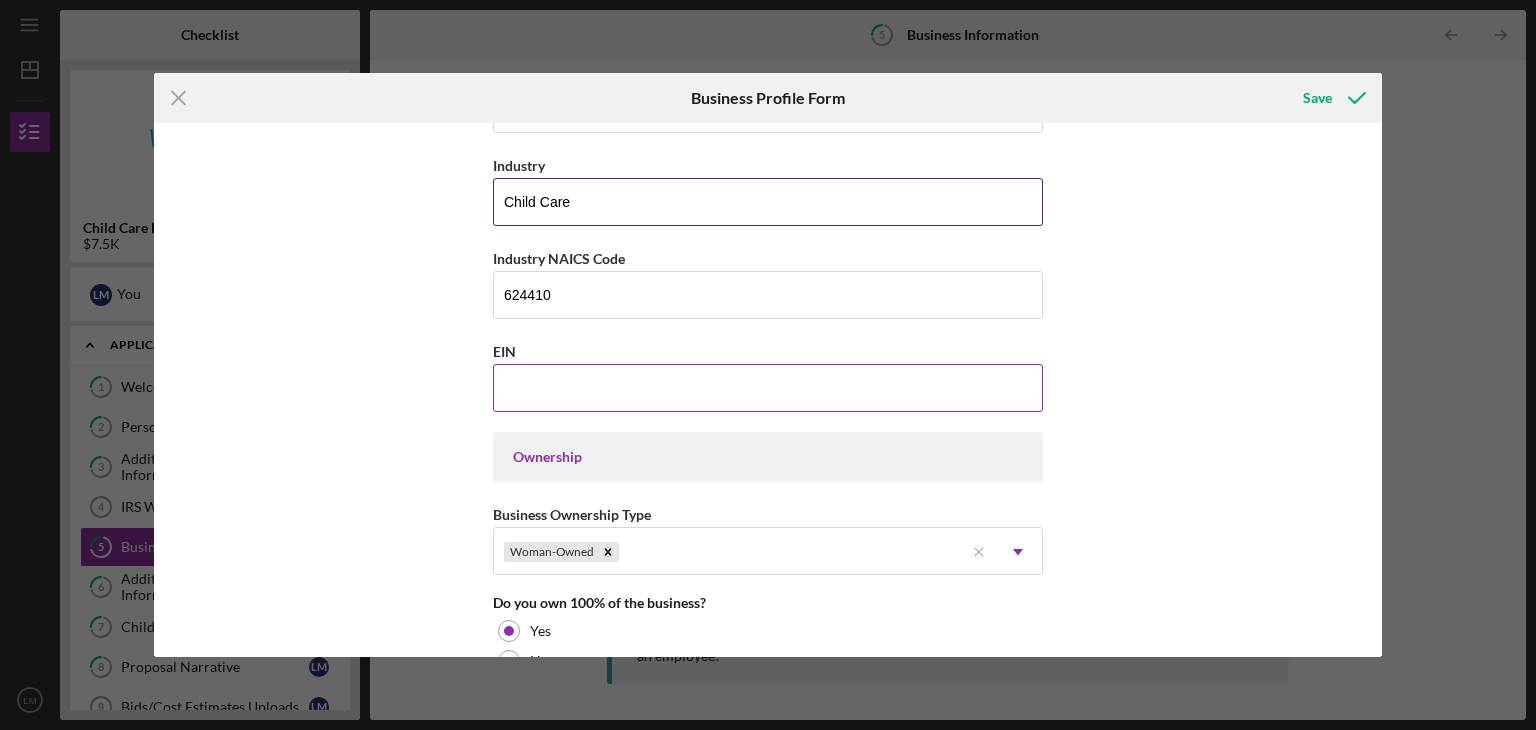 type on "Child Care" 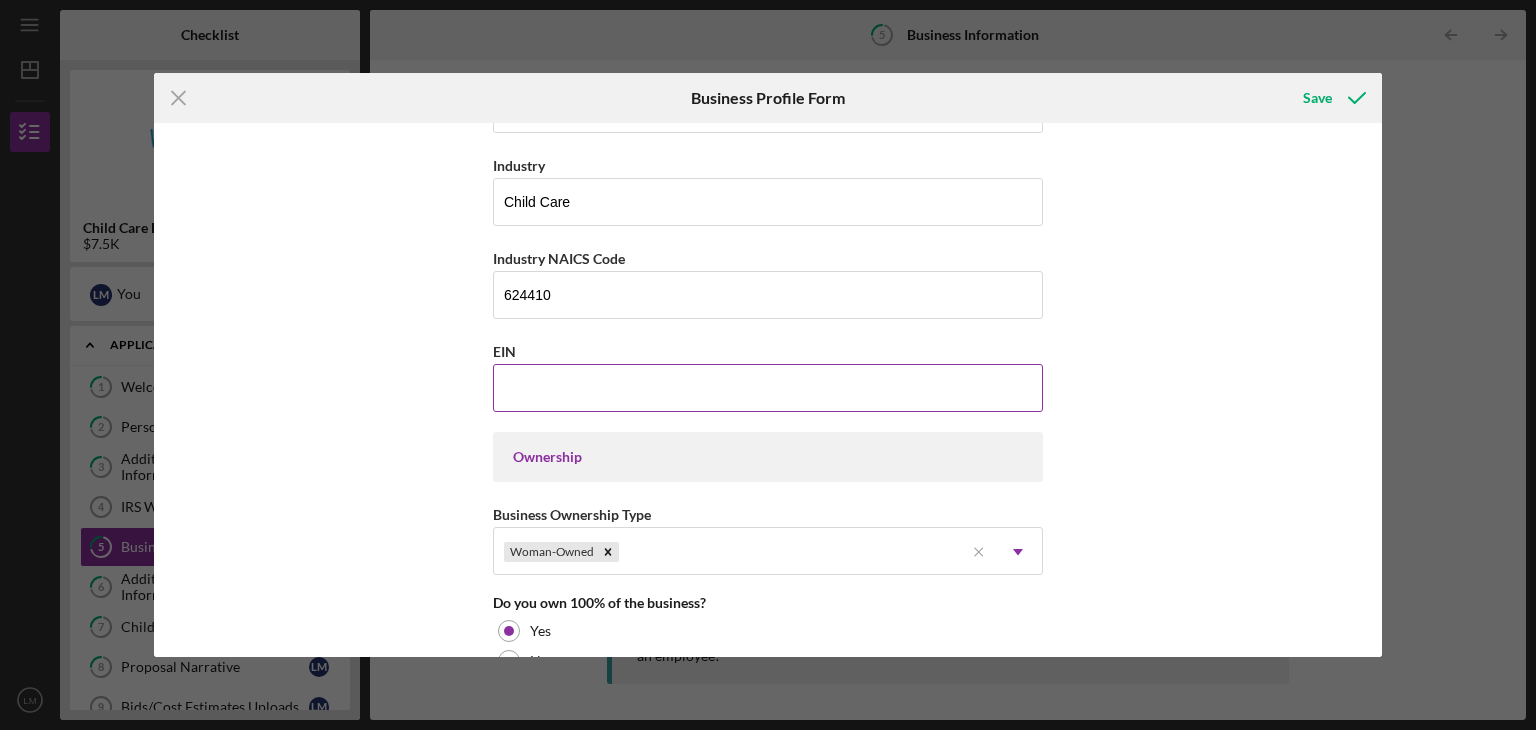 click on "EIN" at bounding box center (768, 388) 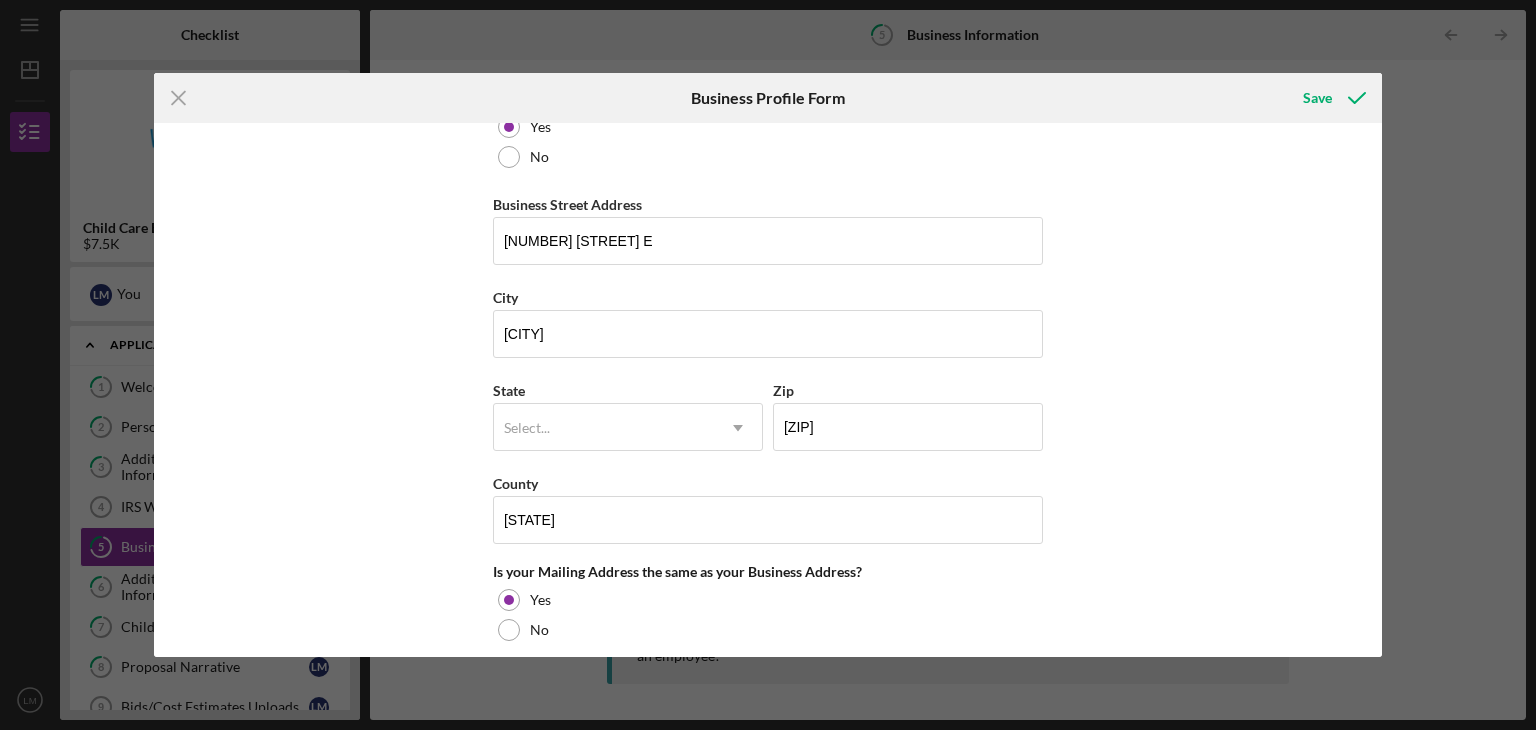 scroll, scrollTop: 1130, scrollLeft: 0, axis: vertical 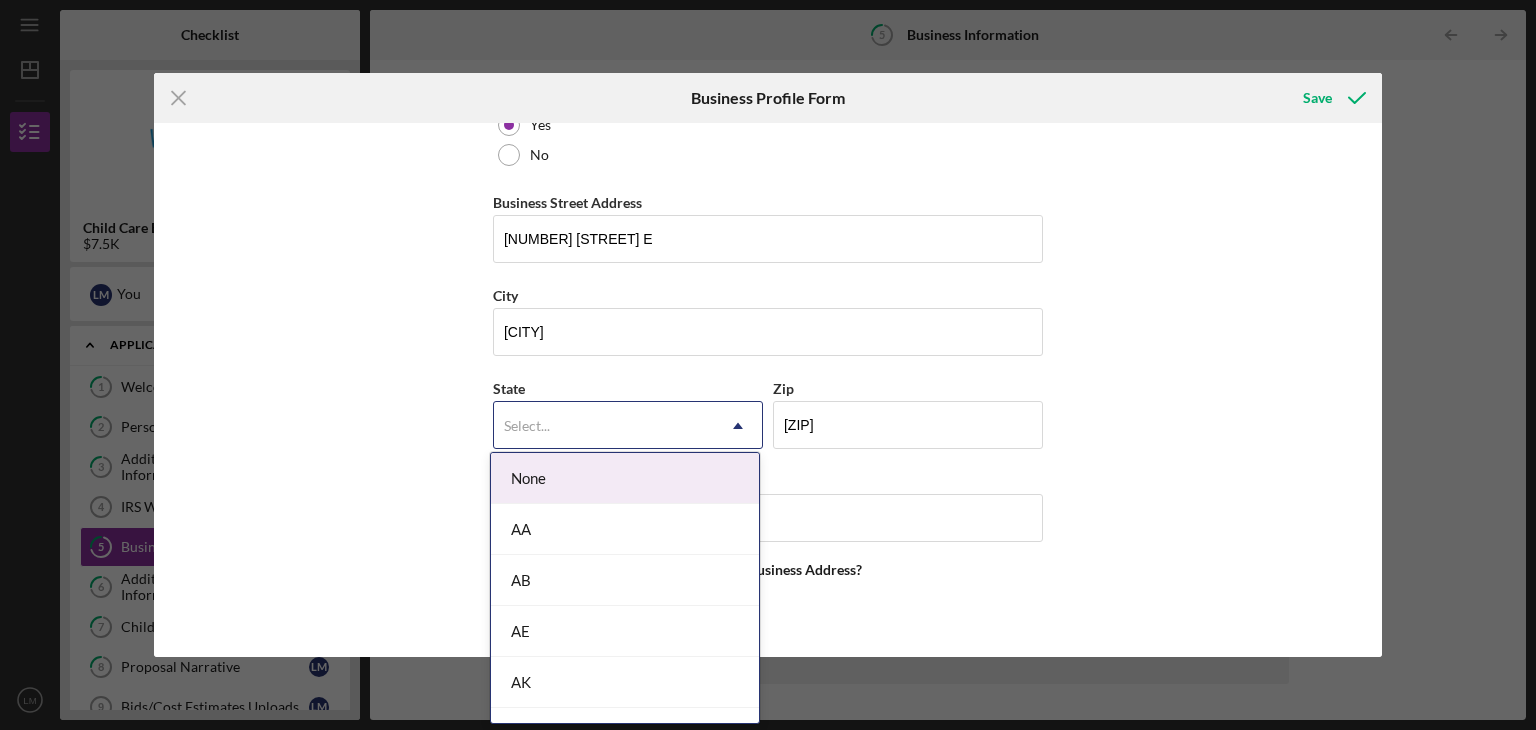 click on "Select..." at bounding box center (604, 426) 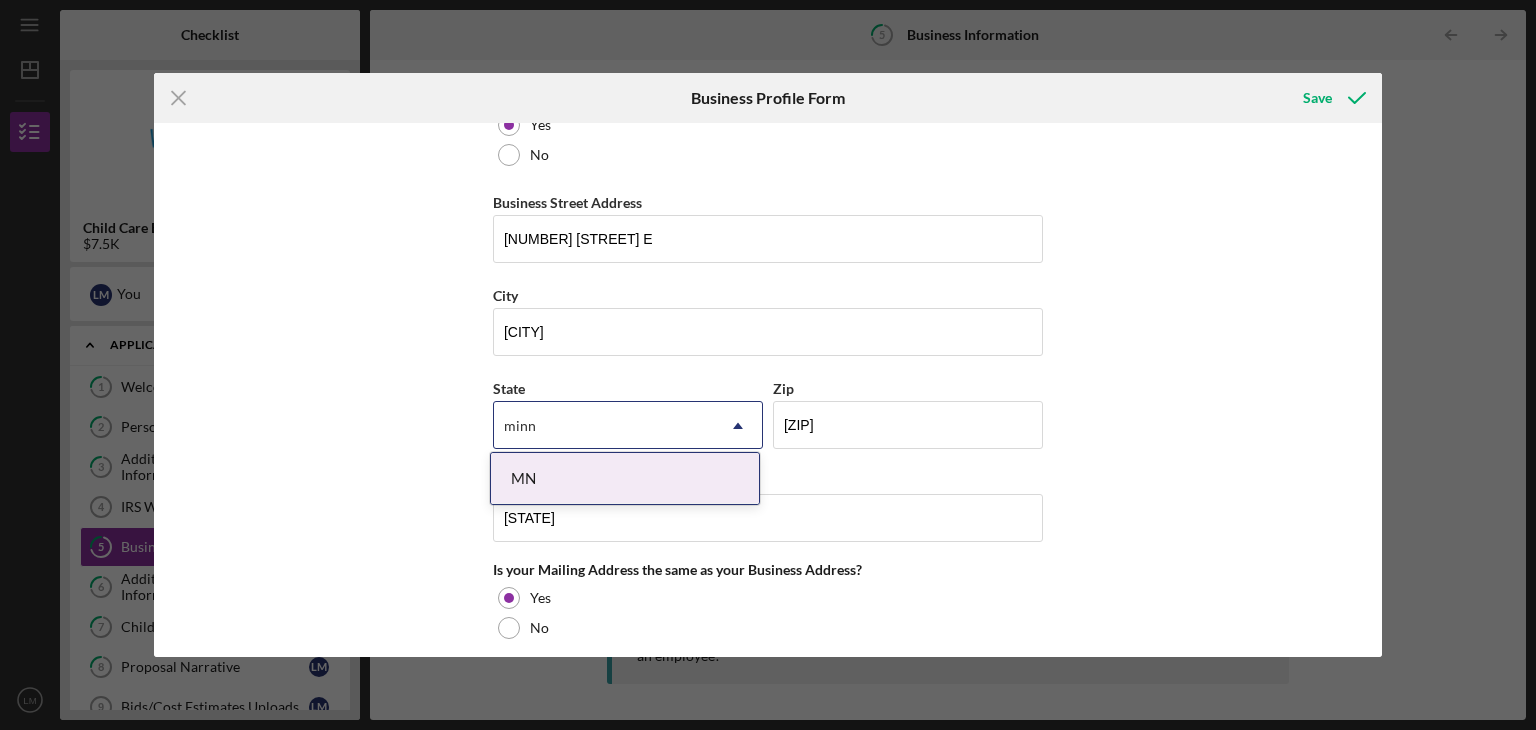 type on "[STATE]" 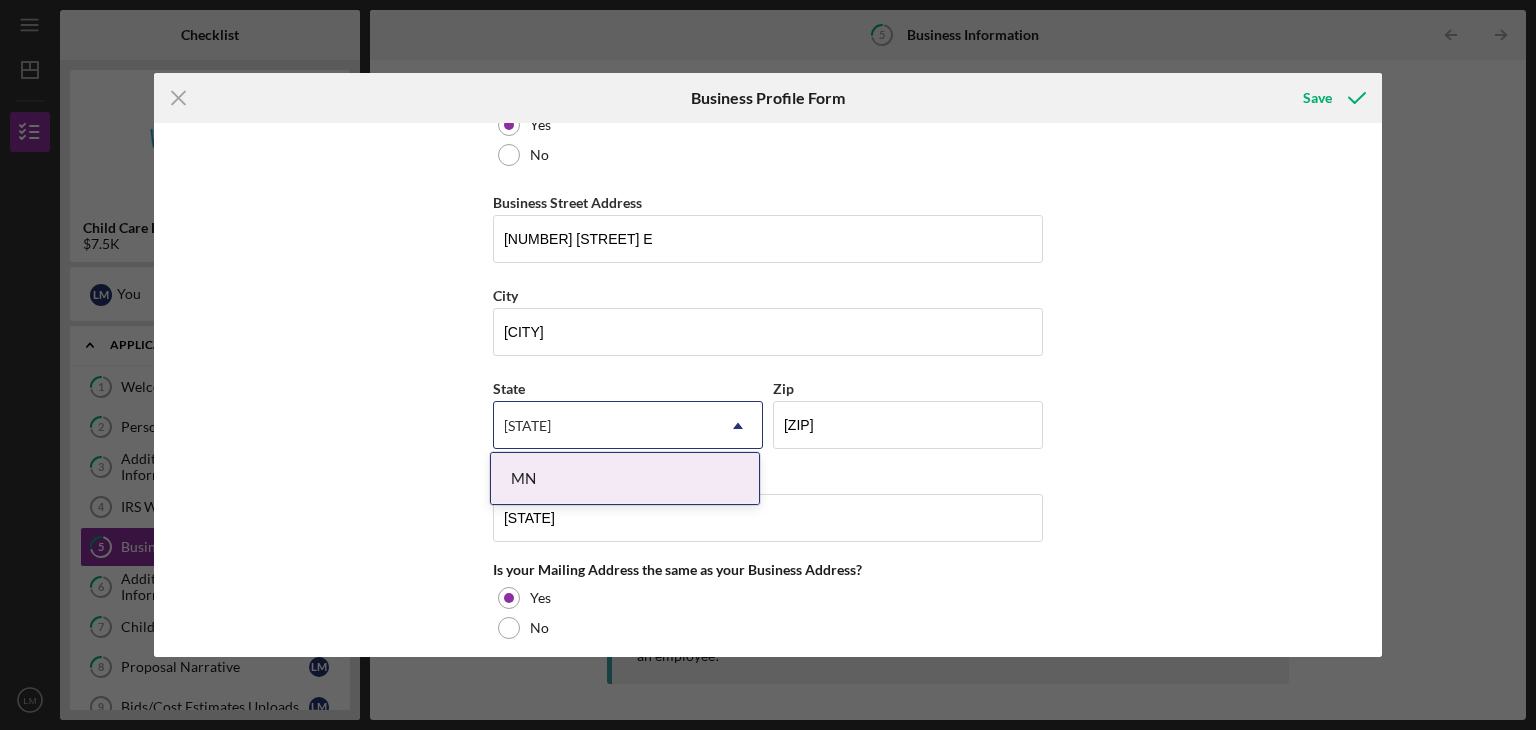 type 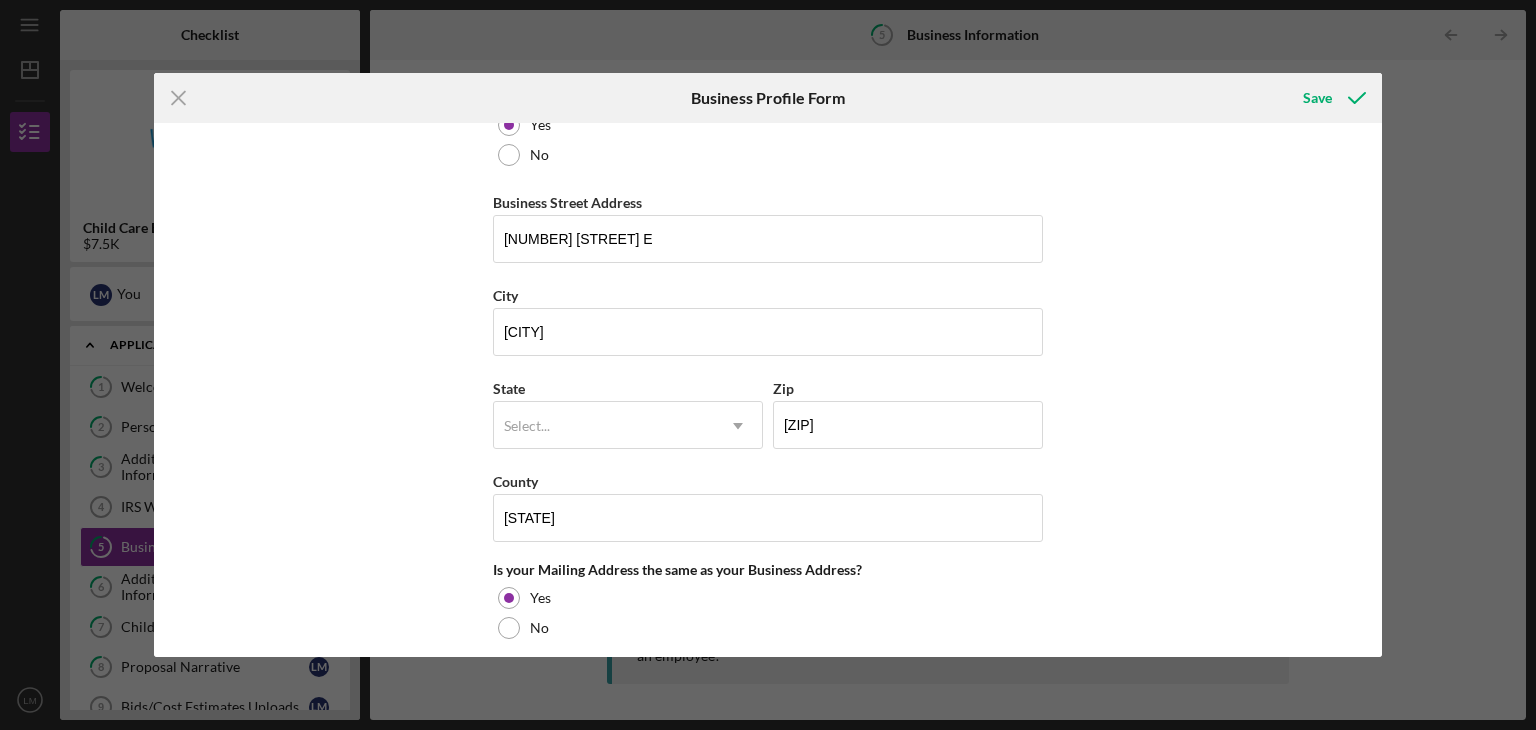 click on "Business Name Leah's Little Learners Child Care DBA Business Start Date 09/25/2024 Legal Structure LLC Icon/Dropdown Arrow Business Phone ([PHONE]) Business Email [EMAIL] Website Industry Child Care Industry NAICS Code 624410 EIN Ownership Business Ownership Type Woman-Owned Icon/Menu Close Icon/Dropdown Arrow Do you own 100% of the business? Yes No Business Street Address [NUMBER] [STREET] E City [CITY] State [STATE] Icon/Dropdown Arrow Zip [ZIP] County [STATE] Is your Mailing Address the same as your Business Address? Yes No Do you own or lease your business premisses? Owned Icon/Dropdown Arrow Annual Gross Revenue Number of Full-Time Employees 1 Number of Part-Time Employees 0" at bounding box center (768, 390) 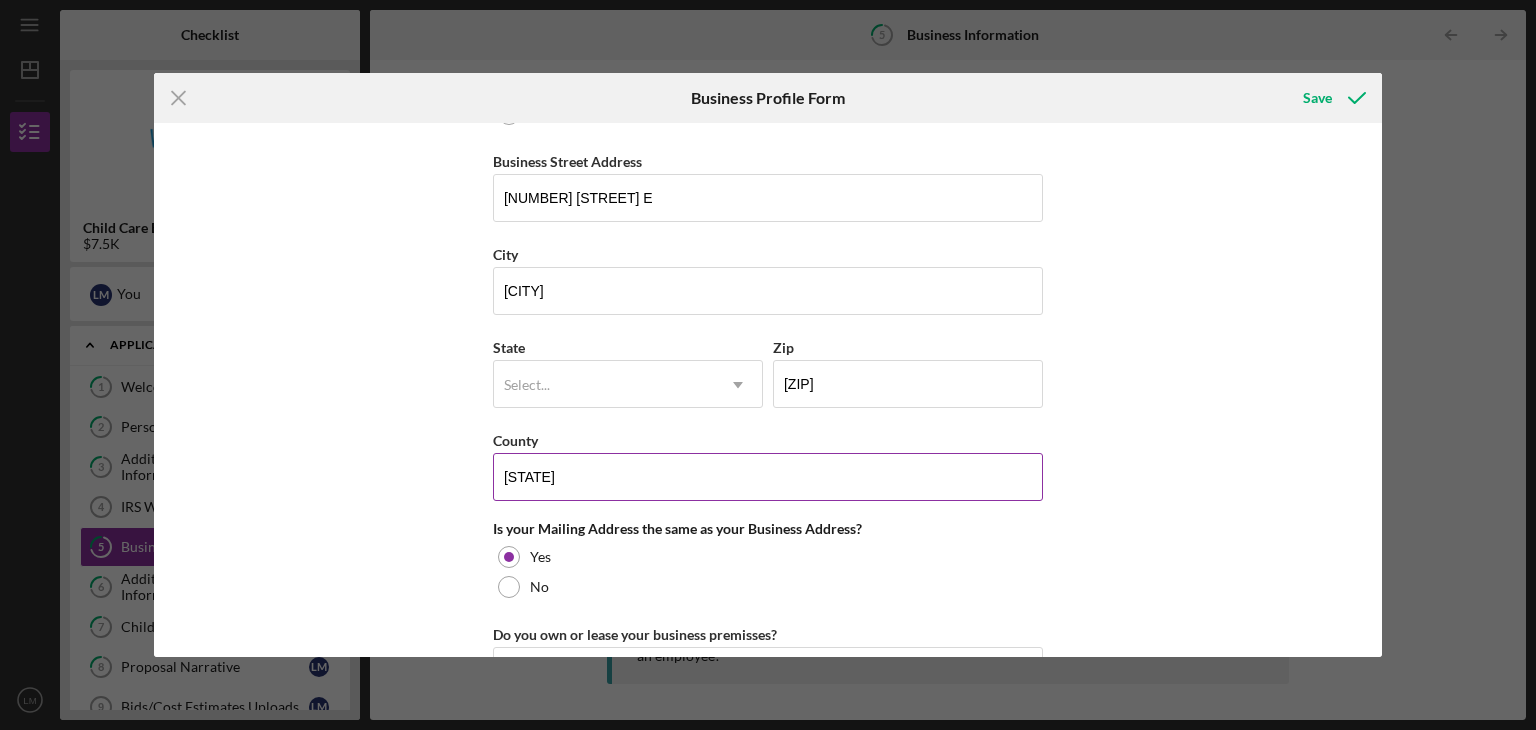 click on "[STATE]" at bounding box center [768, 477] 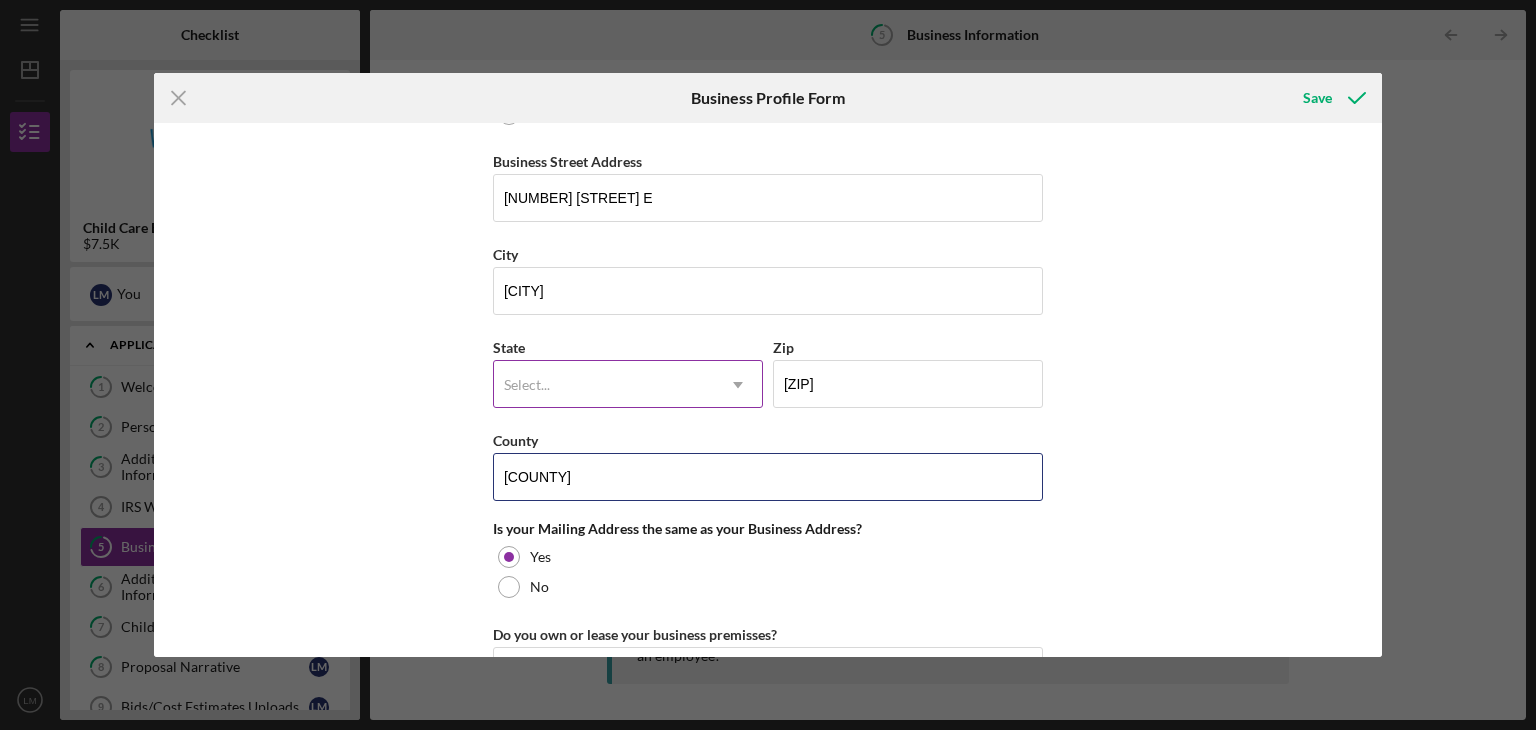 type on "[COUNTY]" 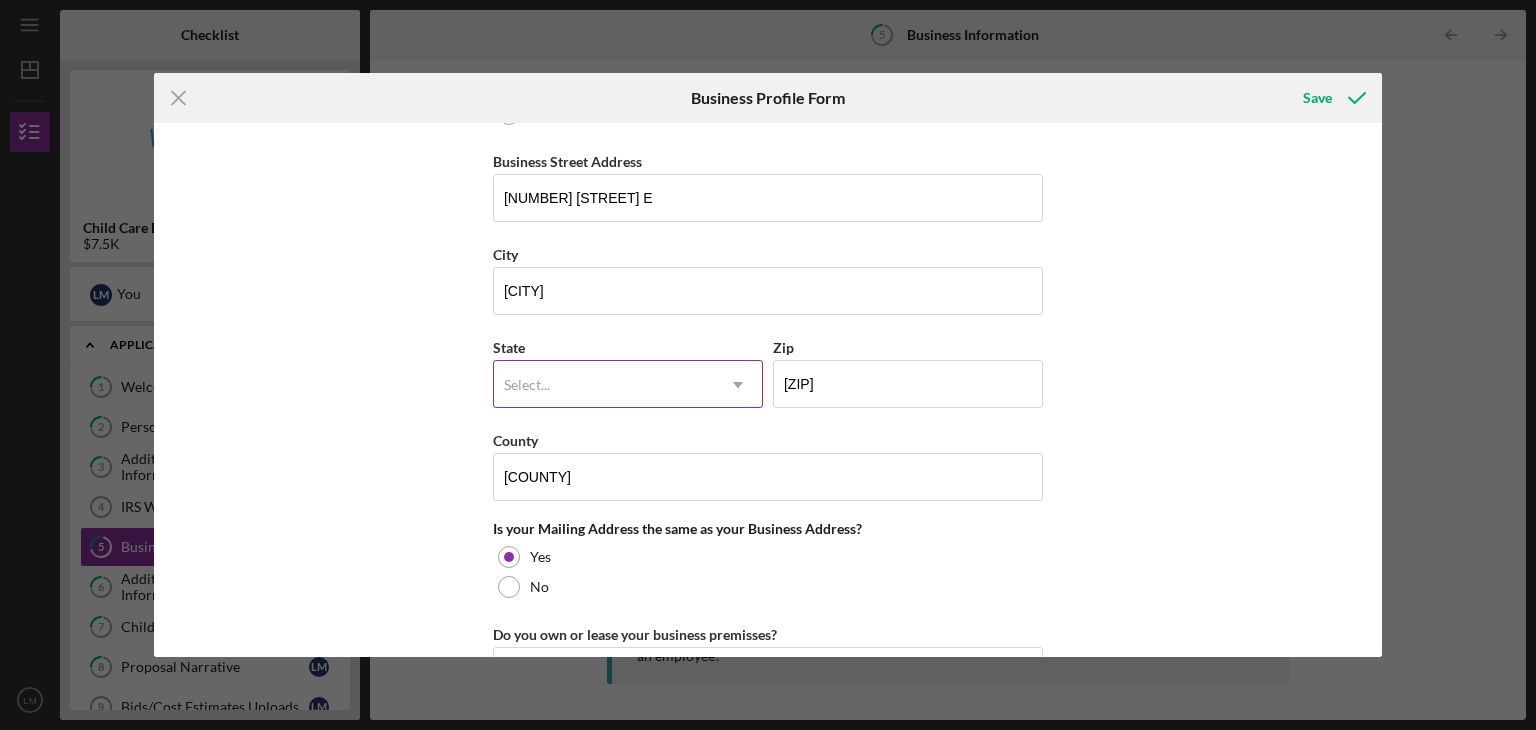 click on "Select..." at bounding box center [604, 385] 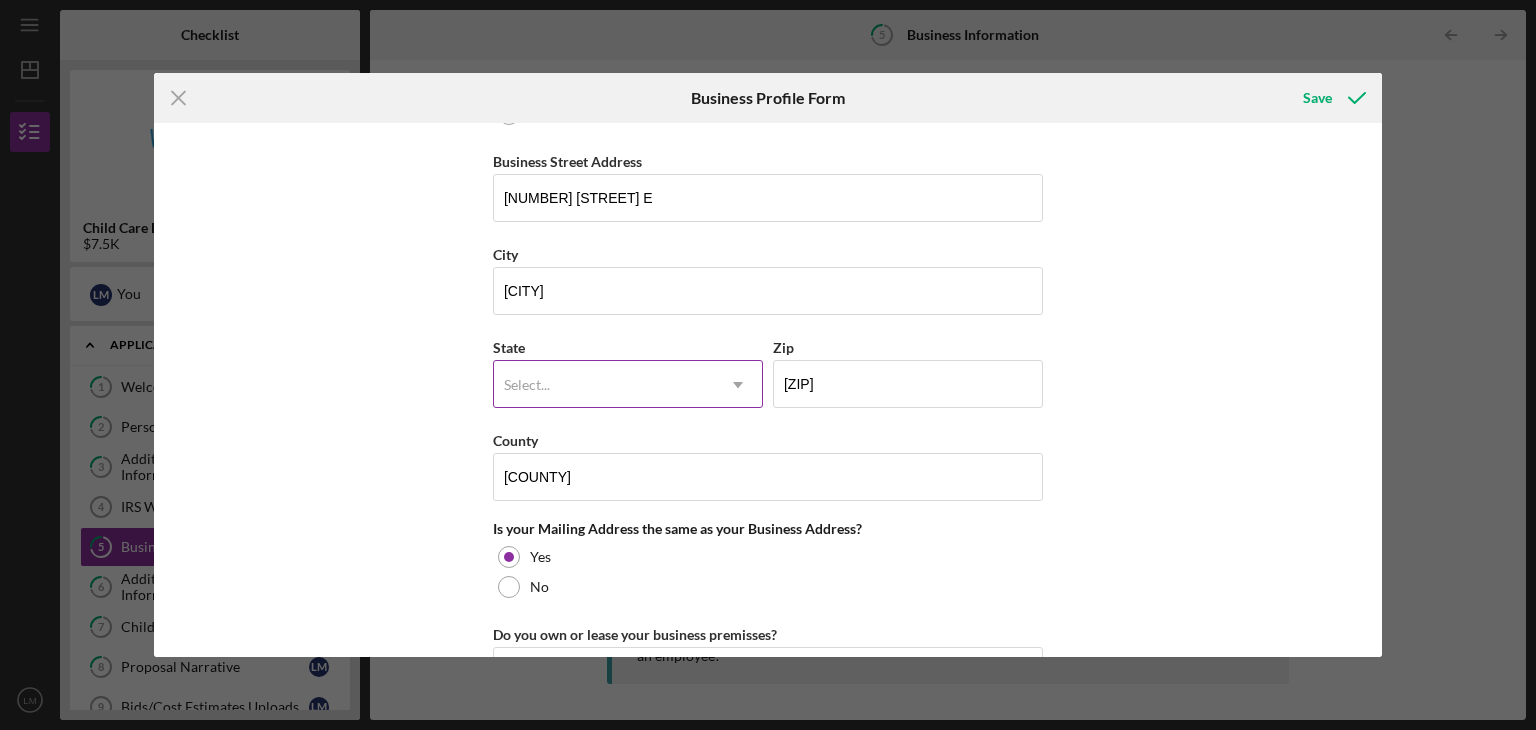 click on "Select..." at bounding box center [604, 385] 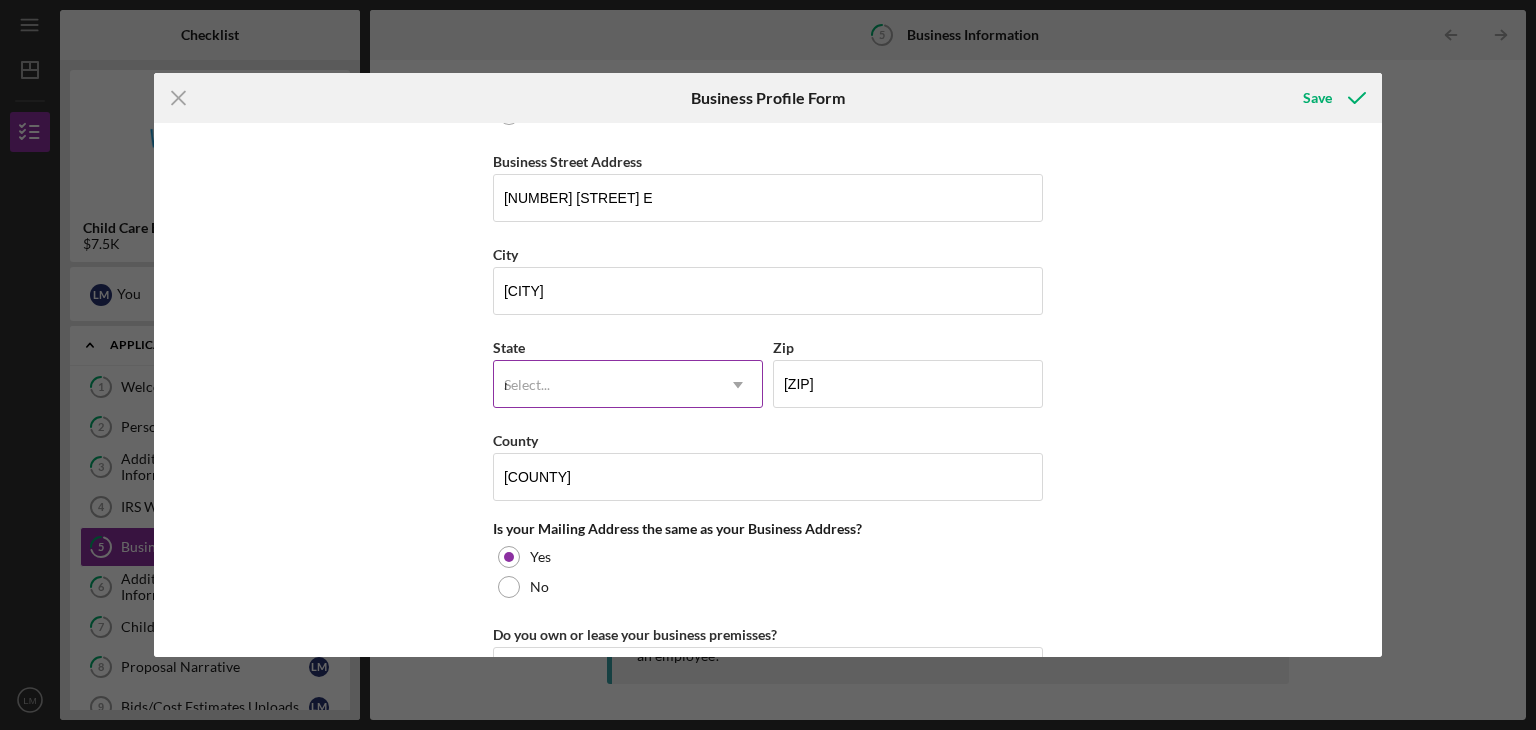 type on "[STATE]" 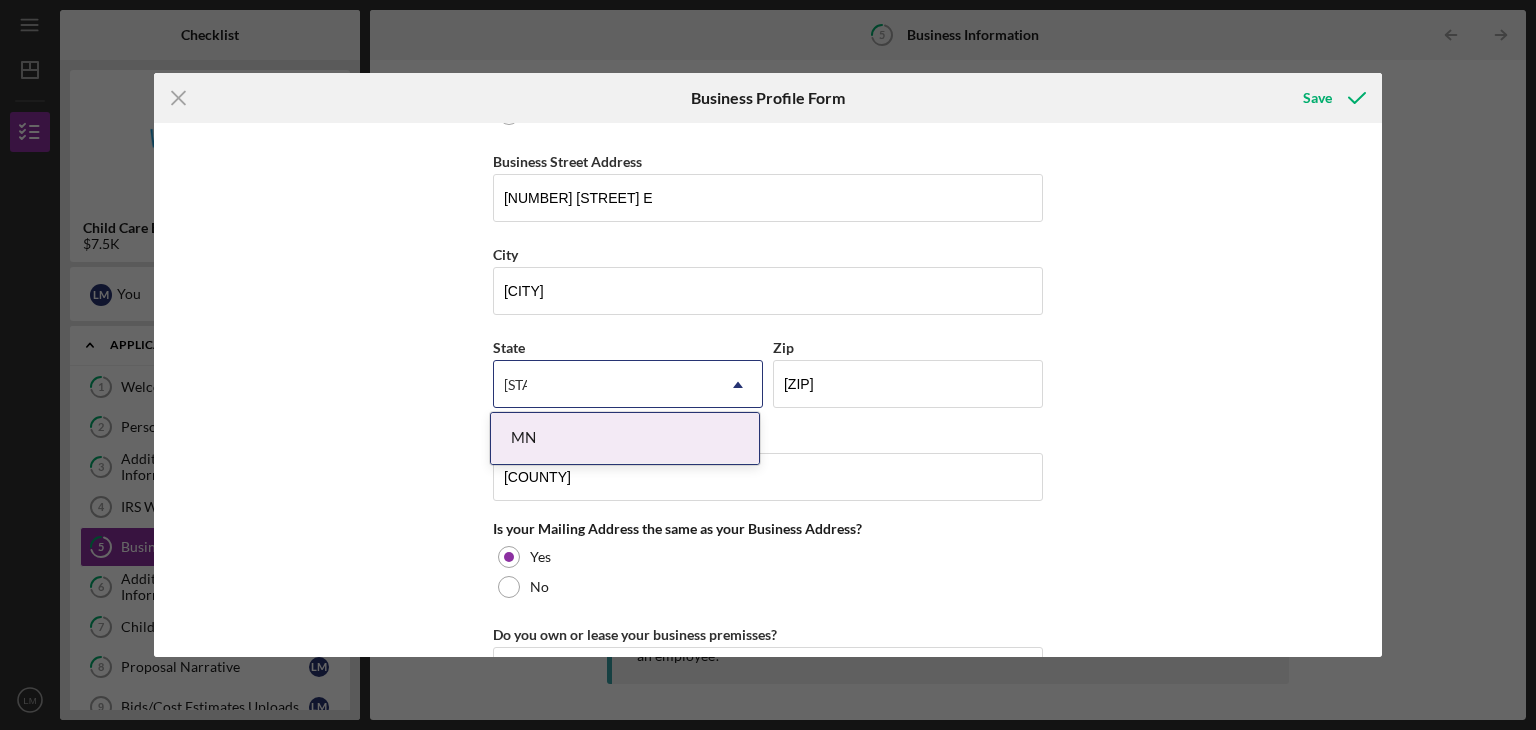 click on "MN" at bounding box center (625, 438) 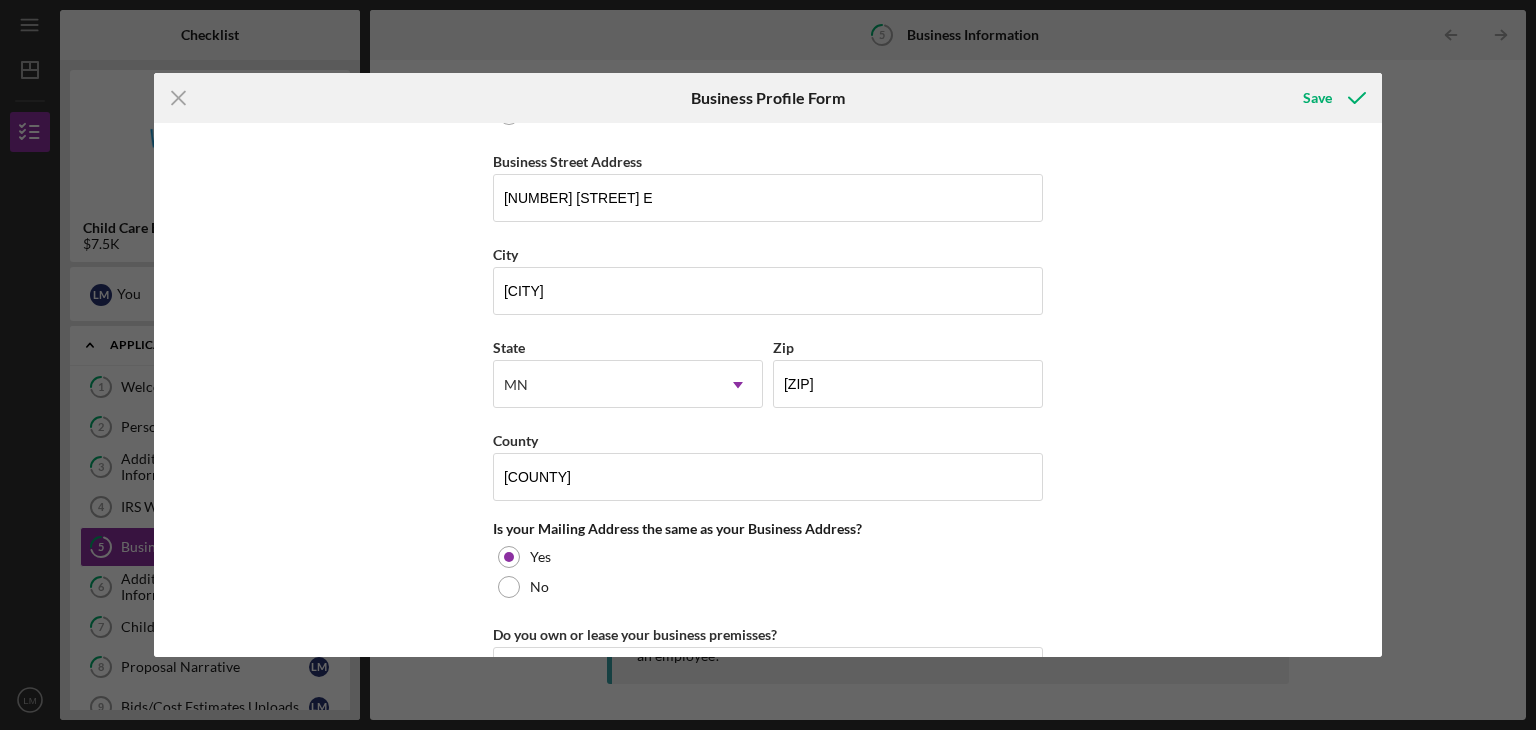 click on "Business Name Leah's Little Learners Child Care DBA Business Start Date [DATE] Legal Structure LLC Icon/Dropdown Arrow Business Phone [PHONE] Business Email [USERNAME]@[DOMAIN] Website Industry Child Care Industry NAICS Code 624410 EIN Ownership Business Ownership Type Woman-Owned Icon/Menu Close Icon/Dropdown Arrow Do you own 100% of the business? Yes No Business Street Address [NUMBER] [STREET] E City St Paul State option [STATE_CODE], selected. [STATE_CODE] Icon/Dropdown Arrow Zip [POSTAL_CODE] County Ramsey Is your Mailing Address the same as your Business Address? Yes No Do you own or lease your business premisses? Owned Icon/Dropdown Arrow Annual Gross Revenue Number of Full-Time Employees 1 Number of Part-Time Employees 0" at bounding box center (768, 390) 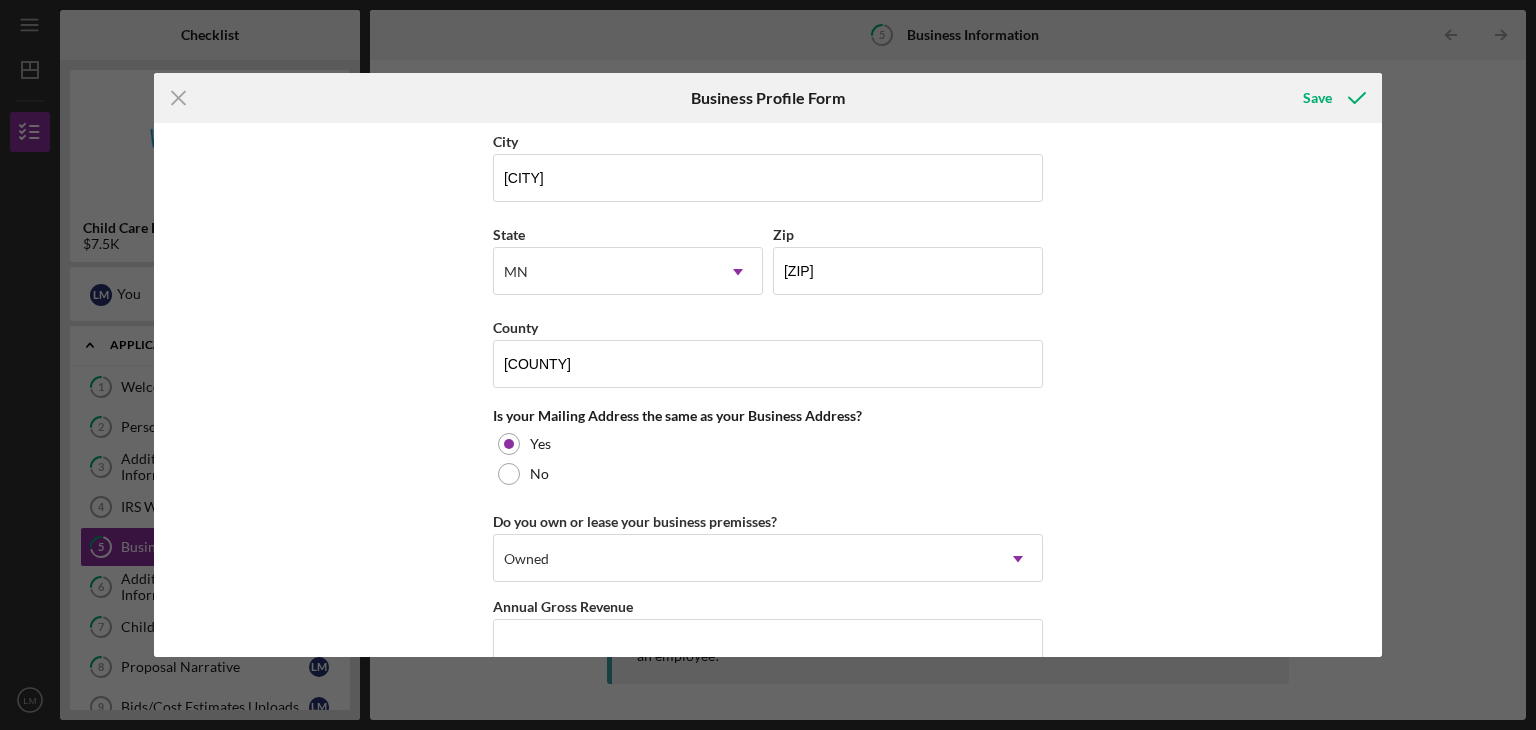 scroll, scrollTop: 1283, scrollLeft: 0, axis: vertical 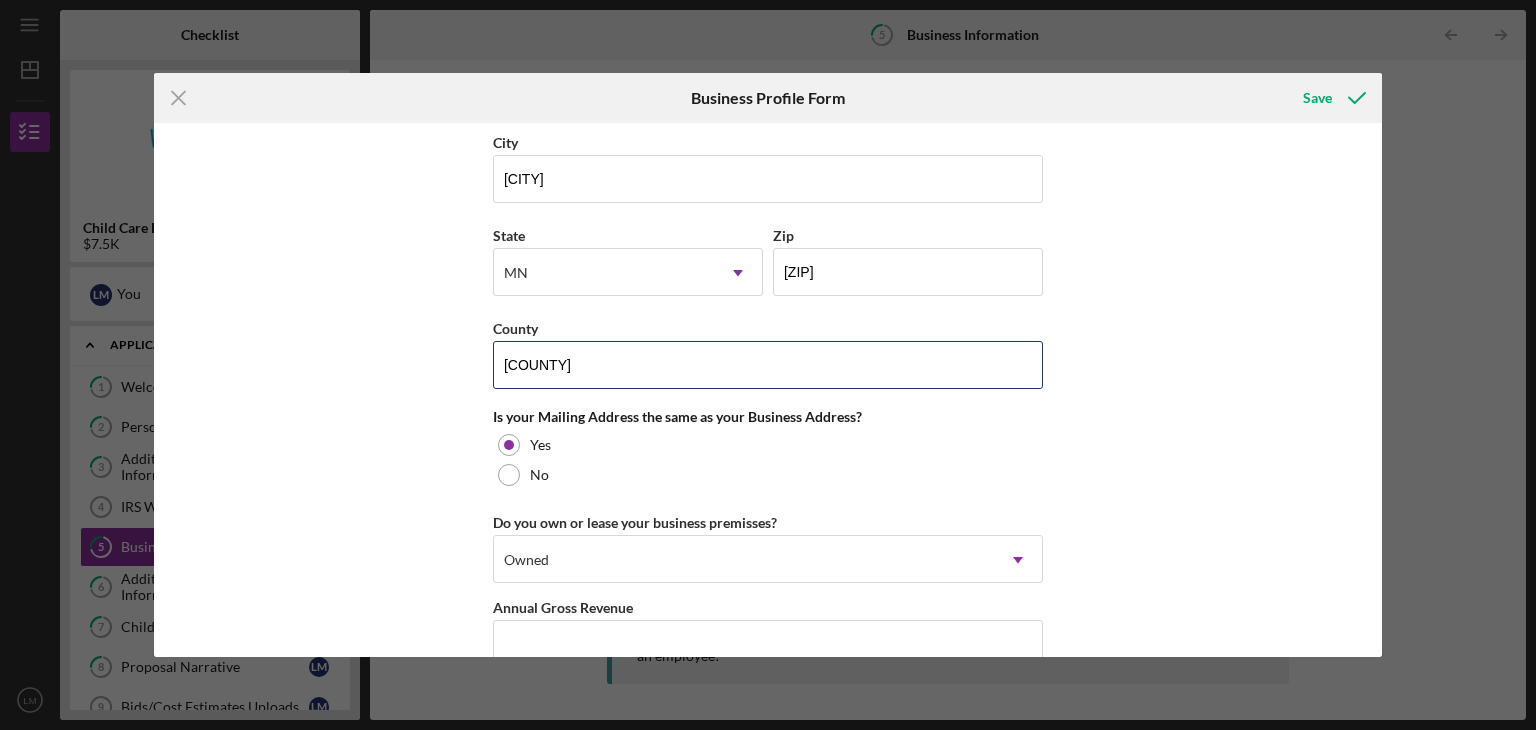 drag, startPoint x: 574, startPoint y: 361, endPoint x: 488, endPoint y: 373, distance: 86.833176 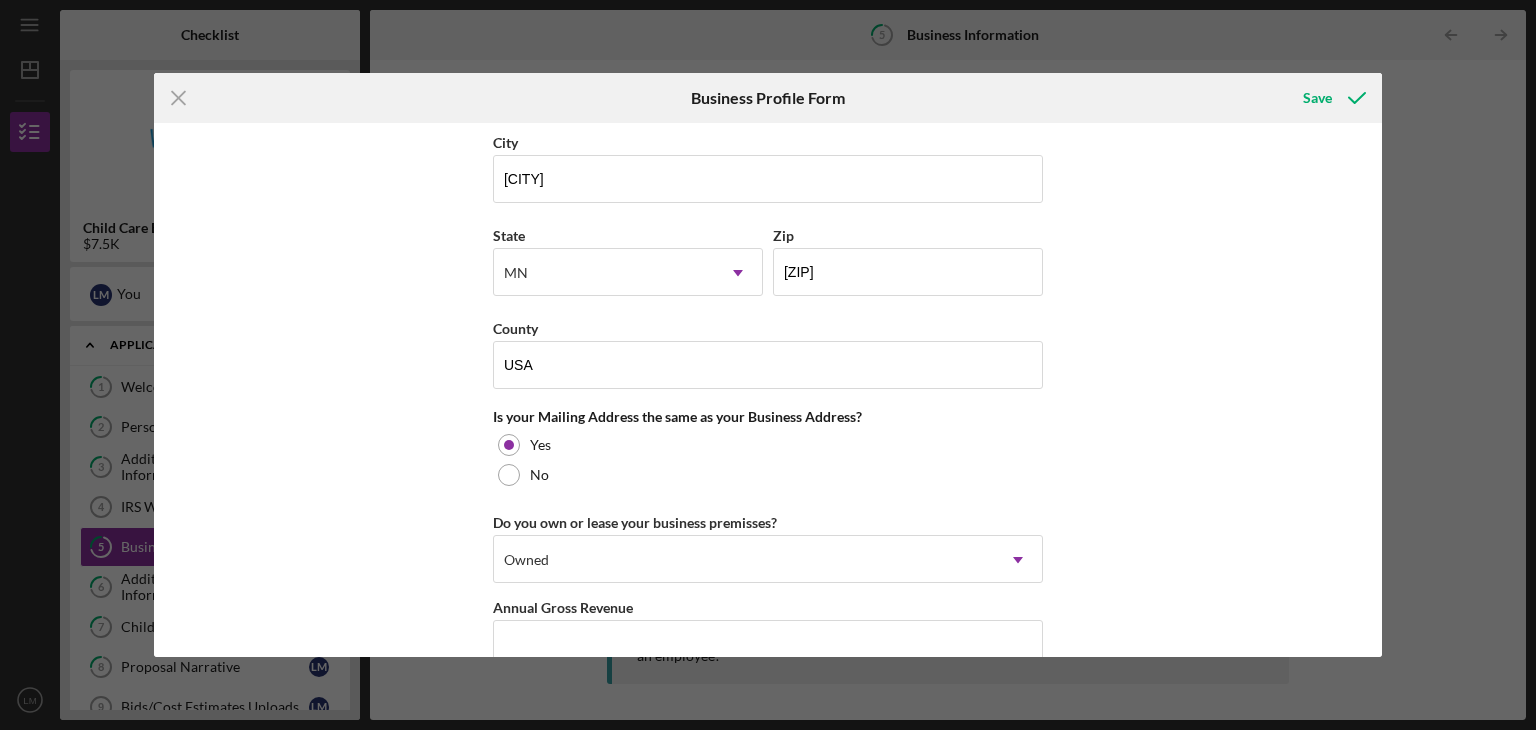 click on "Business Name Leah's Little Learners Child Care DBA Business Start Date 09/25/2024 Legal Structure LLC Icon/Dropdown Arrow Business Phone ([PHONE]) Business Email [EMAIL] Website Industry Child Care Industry NAICS Code 624410 EIN Ownership Business Ownership Type Woman-Owned Icon/Menu Close Icon/Dropdown Arrow Do you own 100% of the business? Yes No Business Street Address [NUMBER] [STREET] E City [CITY] State [STATE] Icon/Dropdown Arrow Zip [ZIP] County [STATE] Is your Mailing Address the same as your Business Address? Yes No Do you own or lease your business premisses? Owned Icon/Dropdown Arrow Annual Gross Revenue Number of Full-Time Employees 1 Number of Part-Time Employees 0" at bounding box center [768, 390] 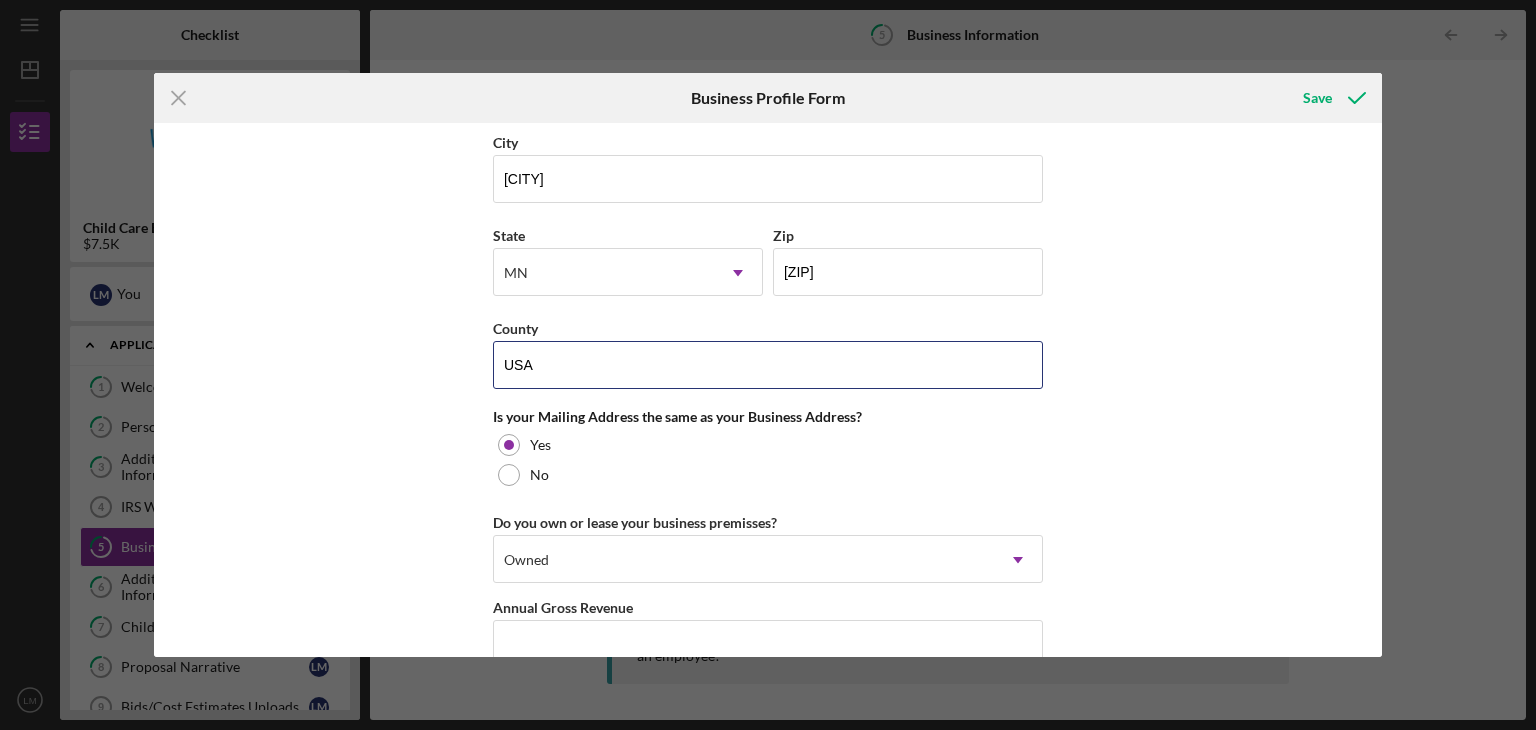 drag, startPoint x: 564, startPoint y: 370, endPoint x: 453, endPoint y: 363, distance: 111.220505 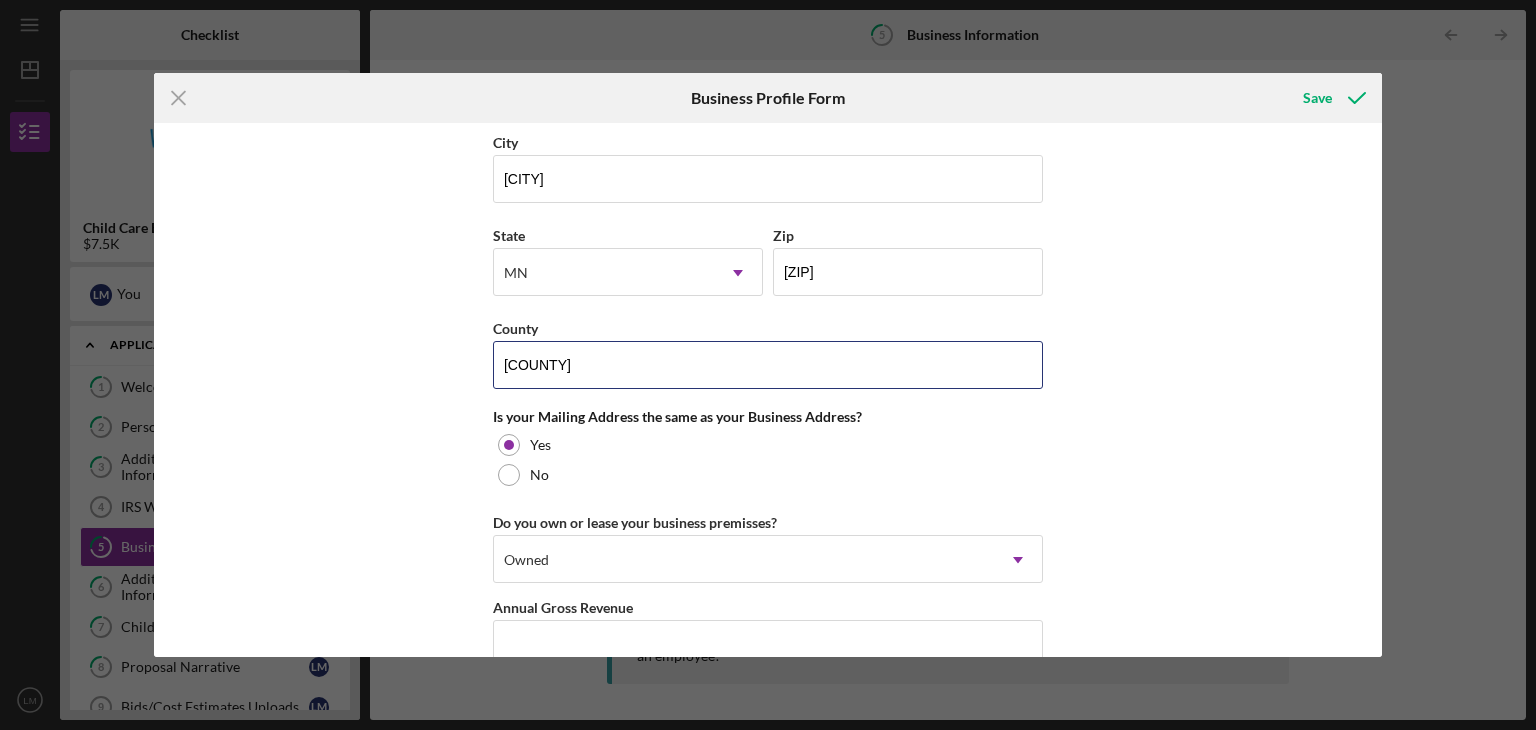 type on "[COUNTY]" 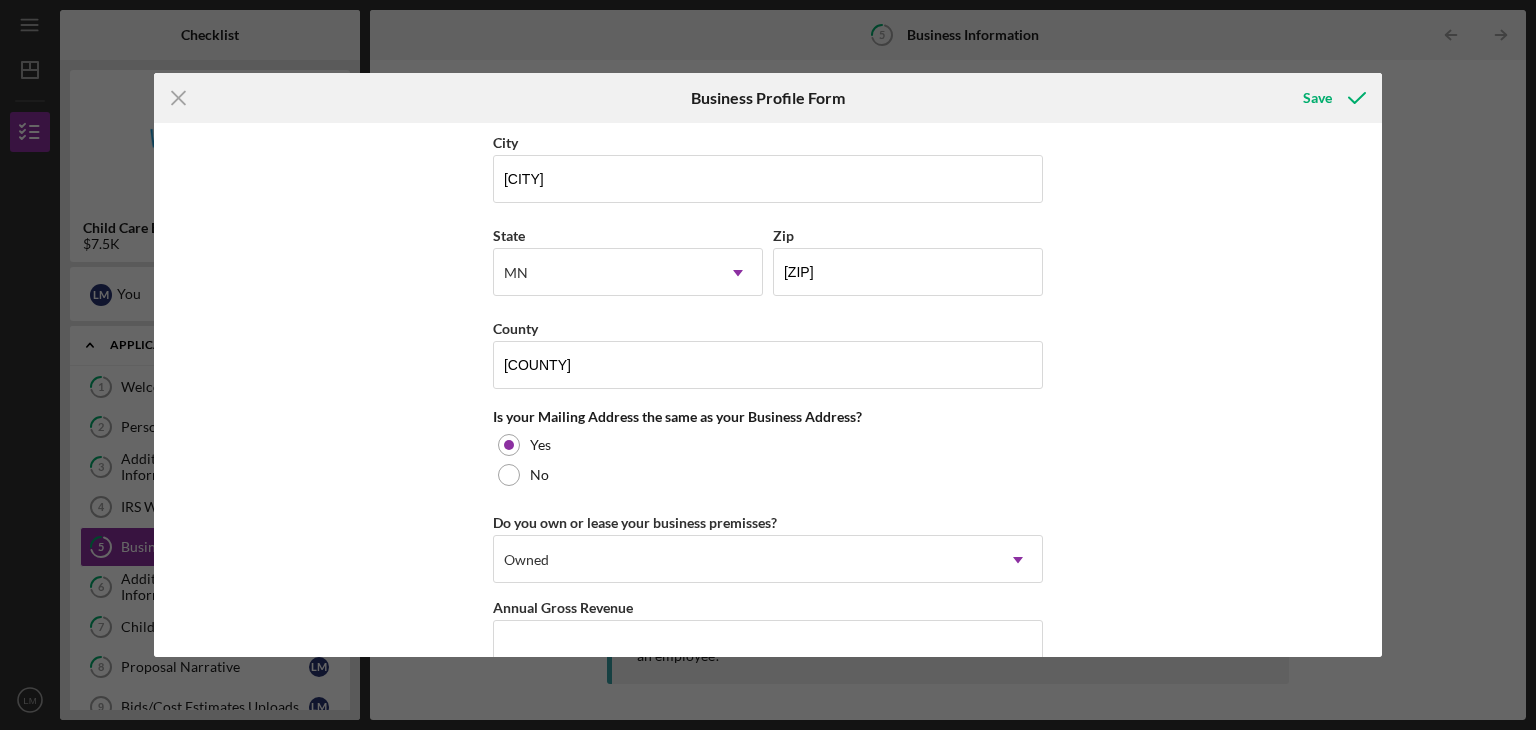 click on "Business Name Leah's Little Learners Child Care DBA Business Start Date 09/25/2024 Legal Structure LLC Icon/Dropdown Arrow Business Phone ([PHONE]) Business Email [EMAIL] Website Industry Child Care Industry NAICS Code 624410 EIN Ownership Business Ownership Type Woman-Owned Icon/Menu Close Icon/Dropdown Arrow Do you own 100% of the business? Yes No Business Street Address [NUMBER] [STREET] E City [CITY] State [STATE] Icon/Dropdown Arrow Zip [ZIP] County [STATE] Is your Mailing Address the same as your Business Address? Yes No Do you own or lease your business premisses? Owned Icon/Dropdown Arrow Annual Gross Revenue Number of Full-Time Employees 1 Number of Part-Time Employees 0" at bounding box center [768, 390] 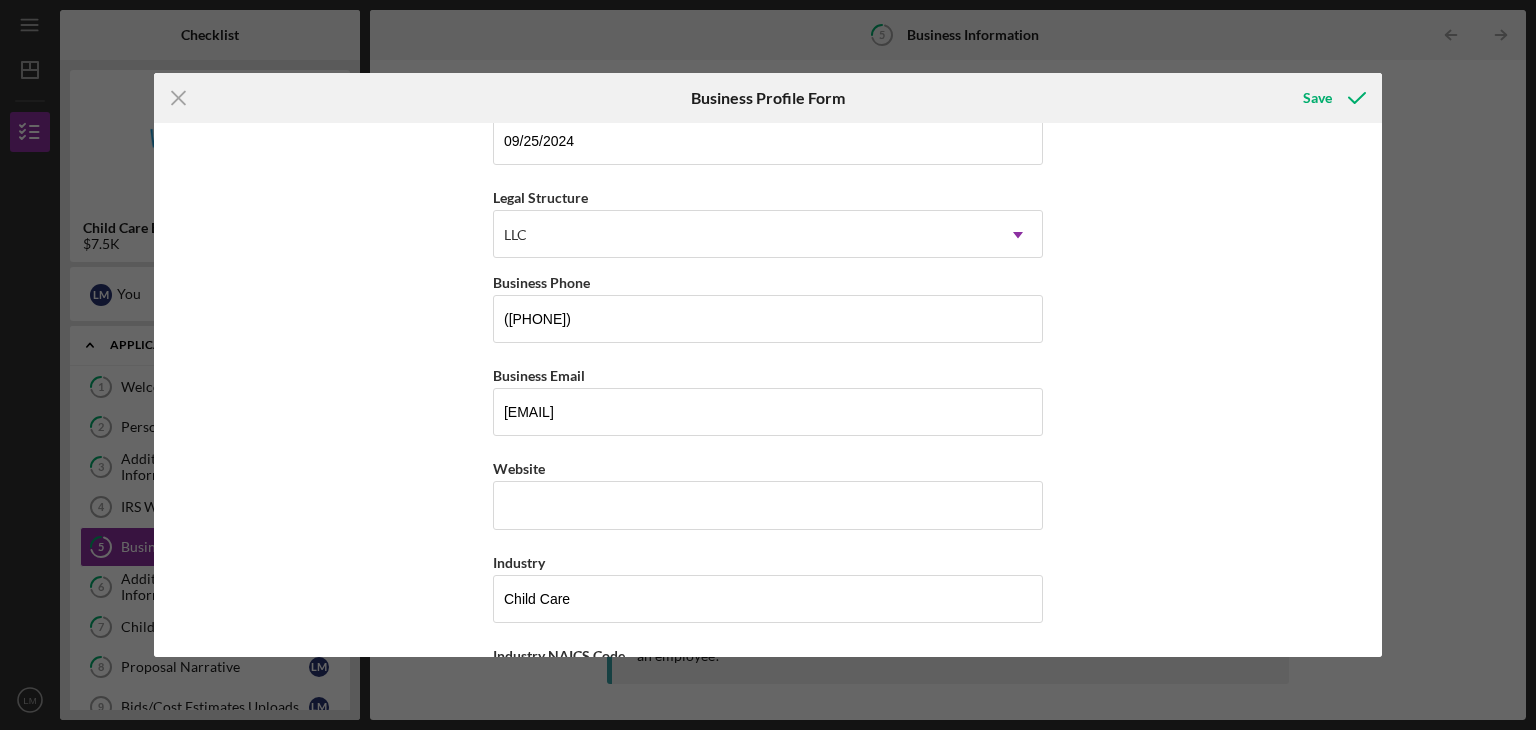 scroll, scrollTop: 0, scrollLeft: 0, axis: both 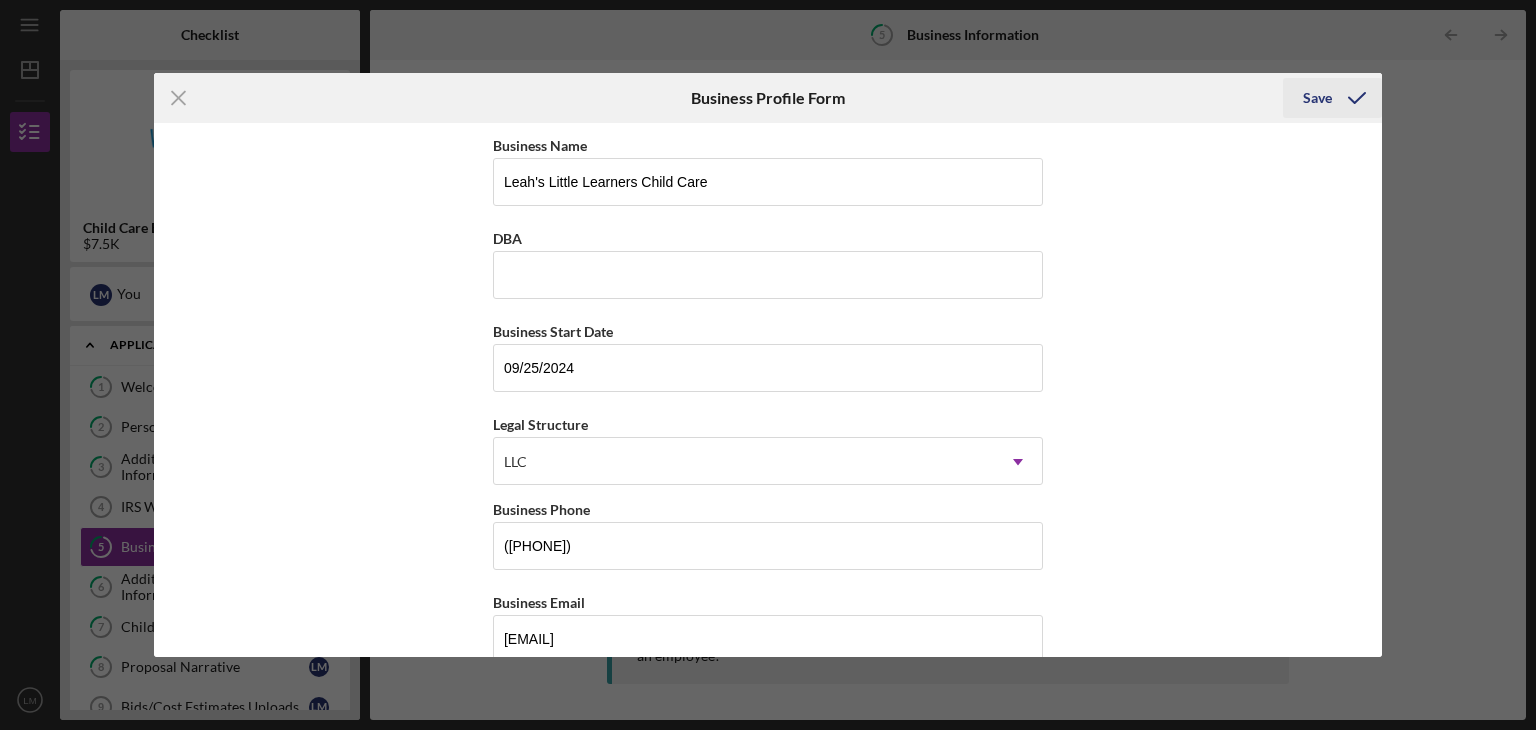 click on "Save" at bounding box center [1317, 98] 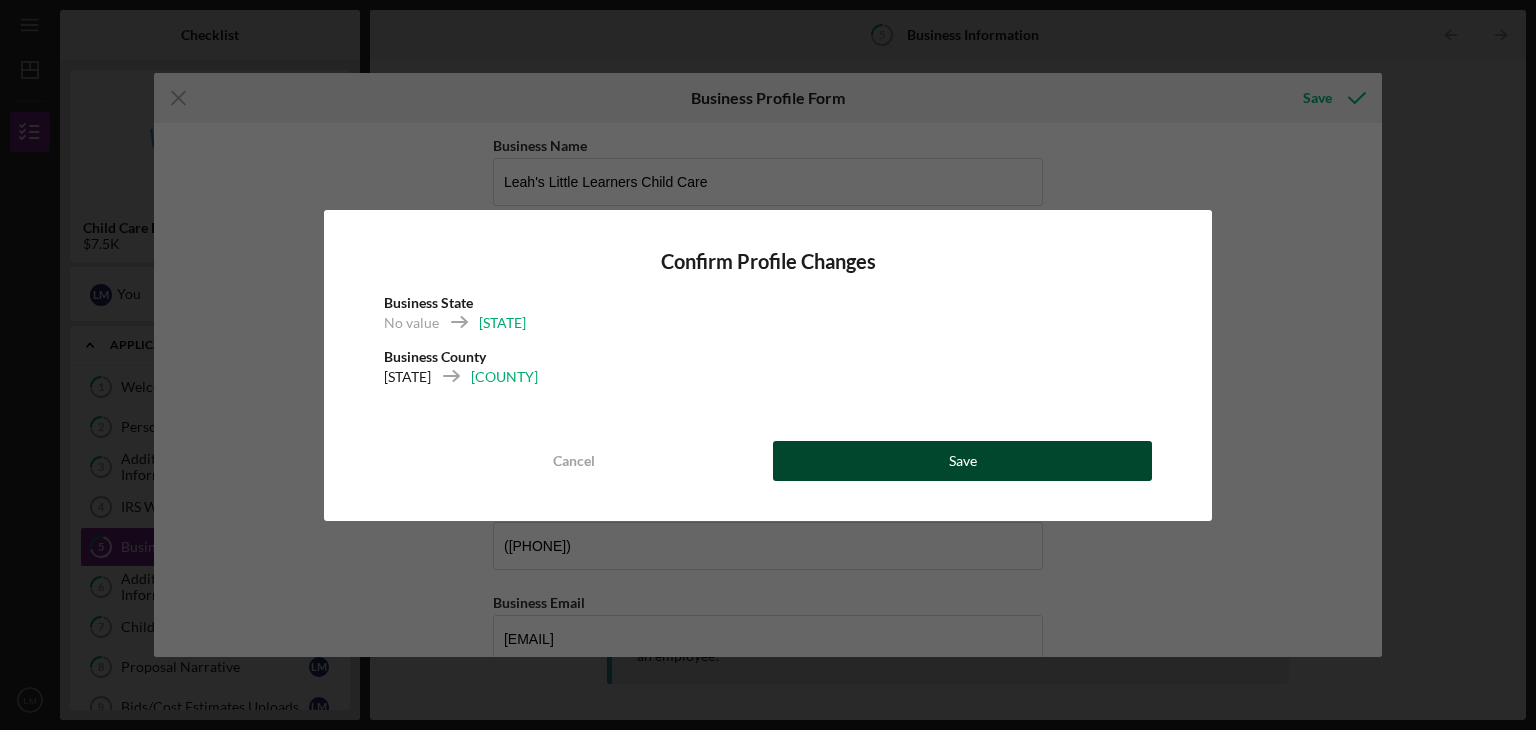 click on "Save" at bounding box center (963, 461) 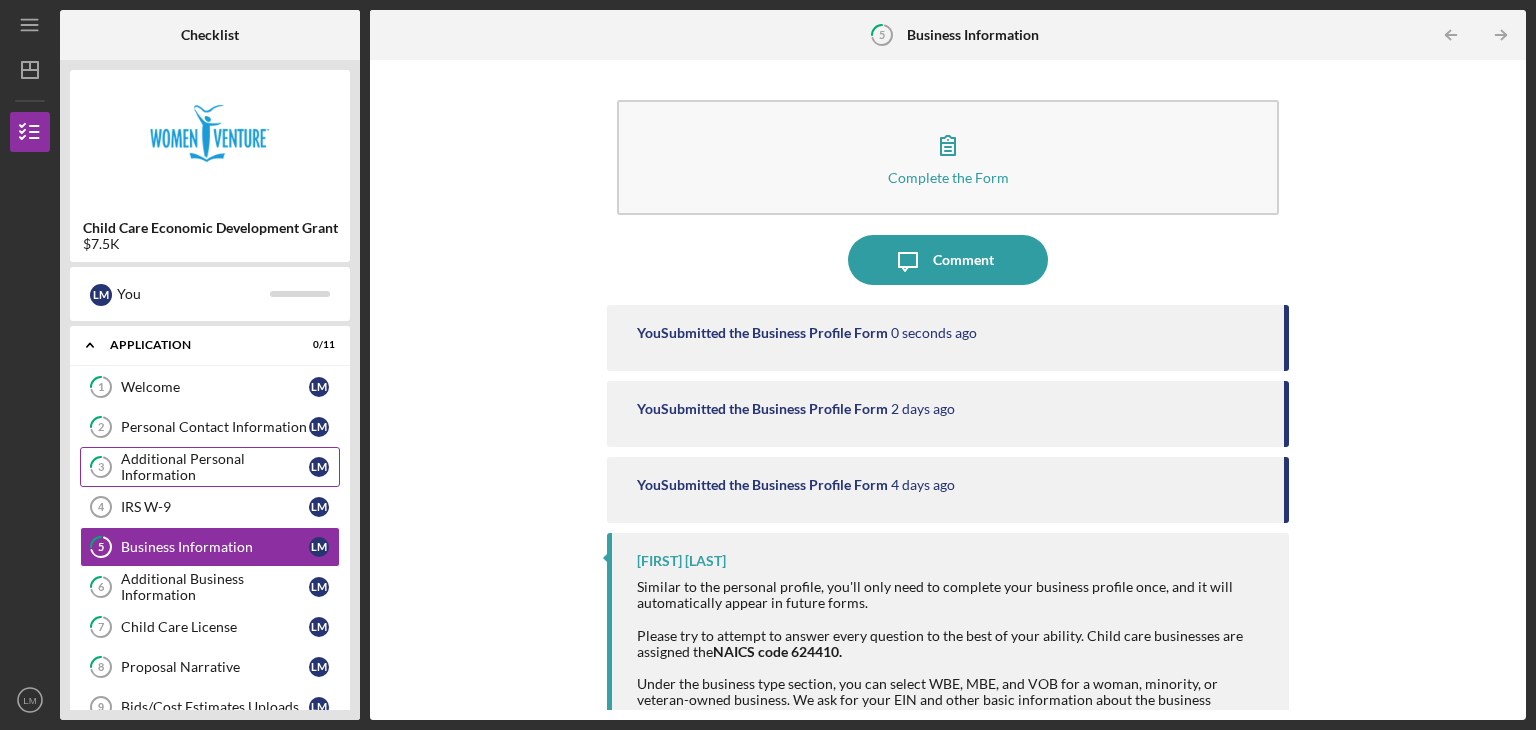 click on "Additional Personal Information" at bounding box center (215, 467) 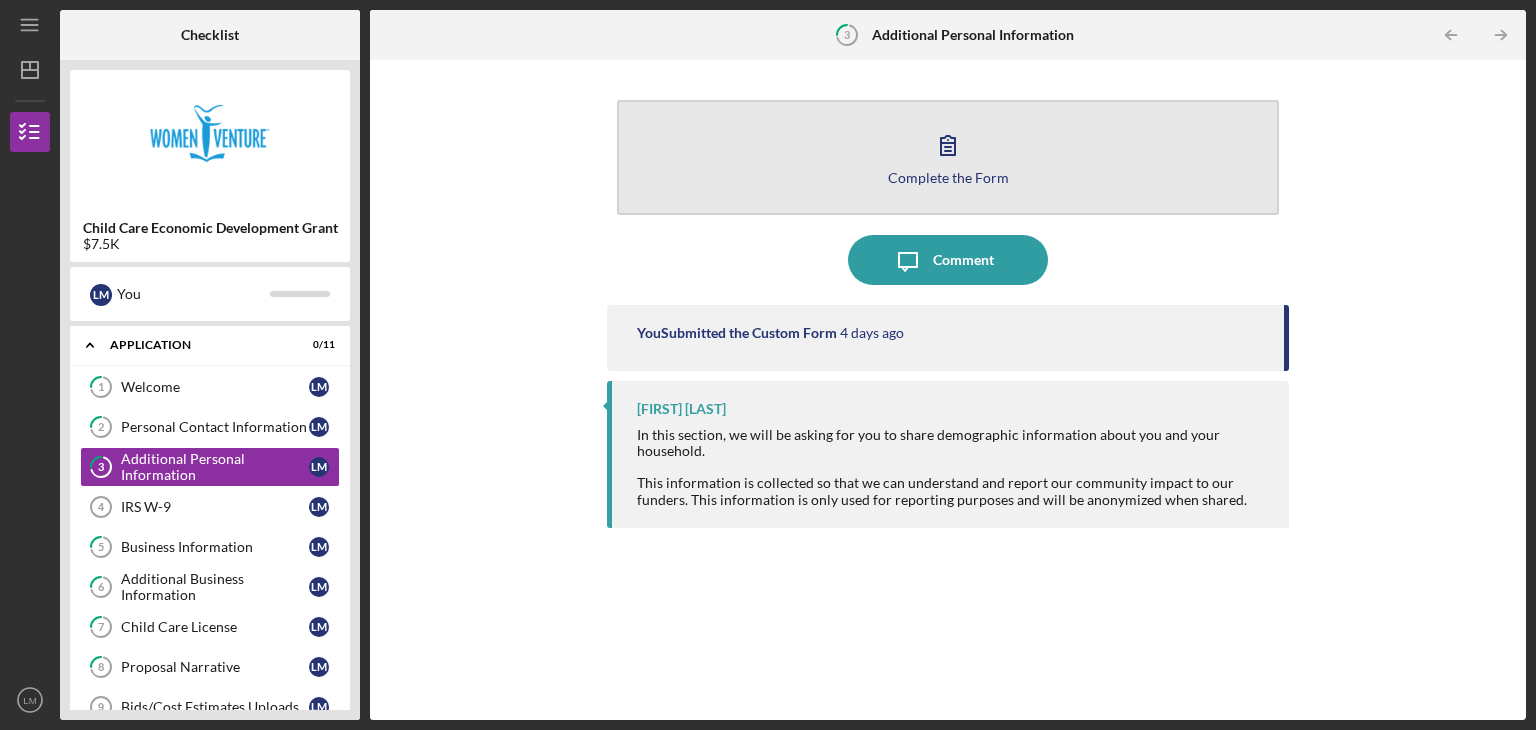 click on "Complete the Form" at bounding box center [948, 177] 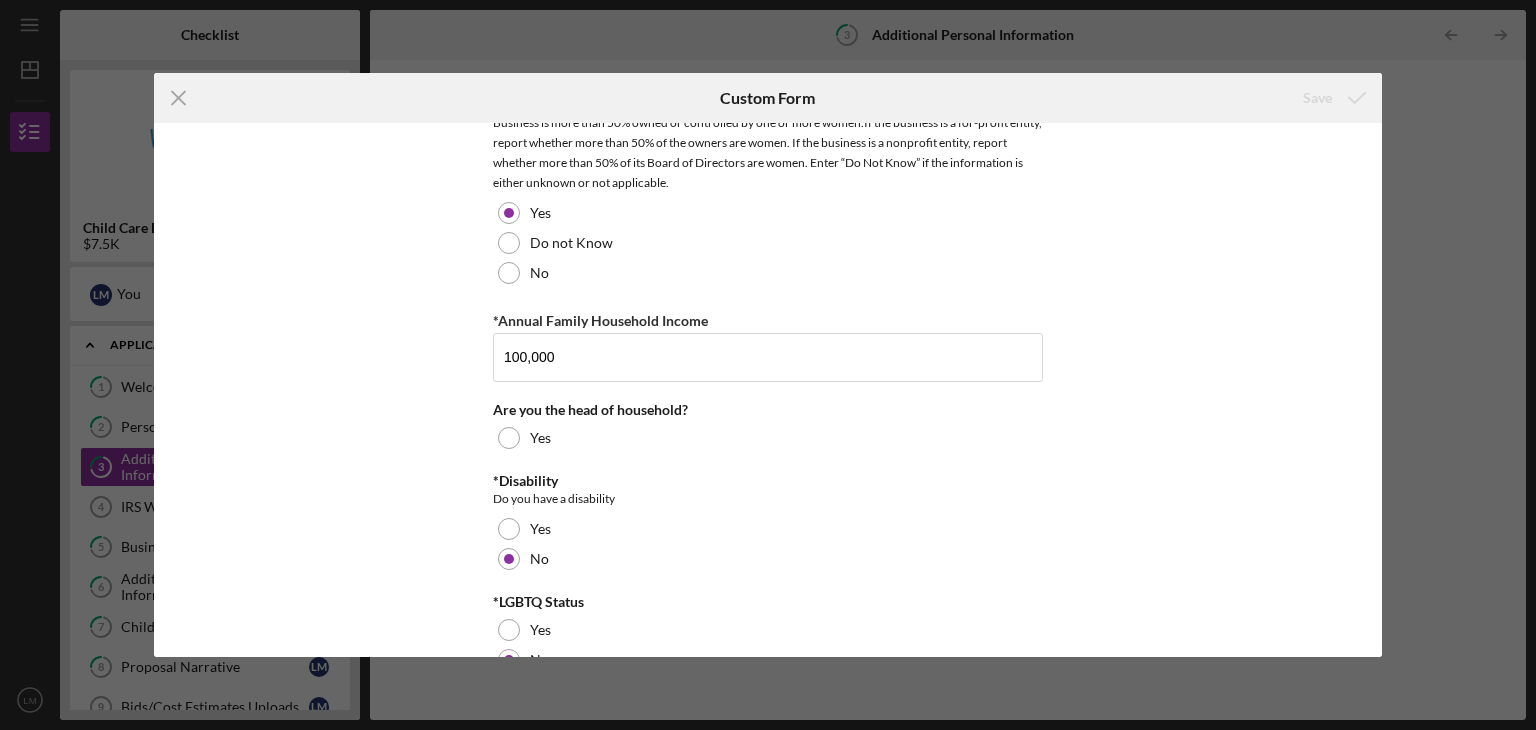 scroll, scrollTop: 1517, scrollLeft: 0, axis: vertical 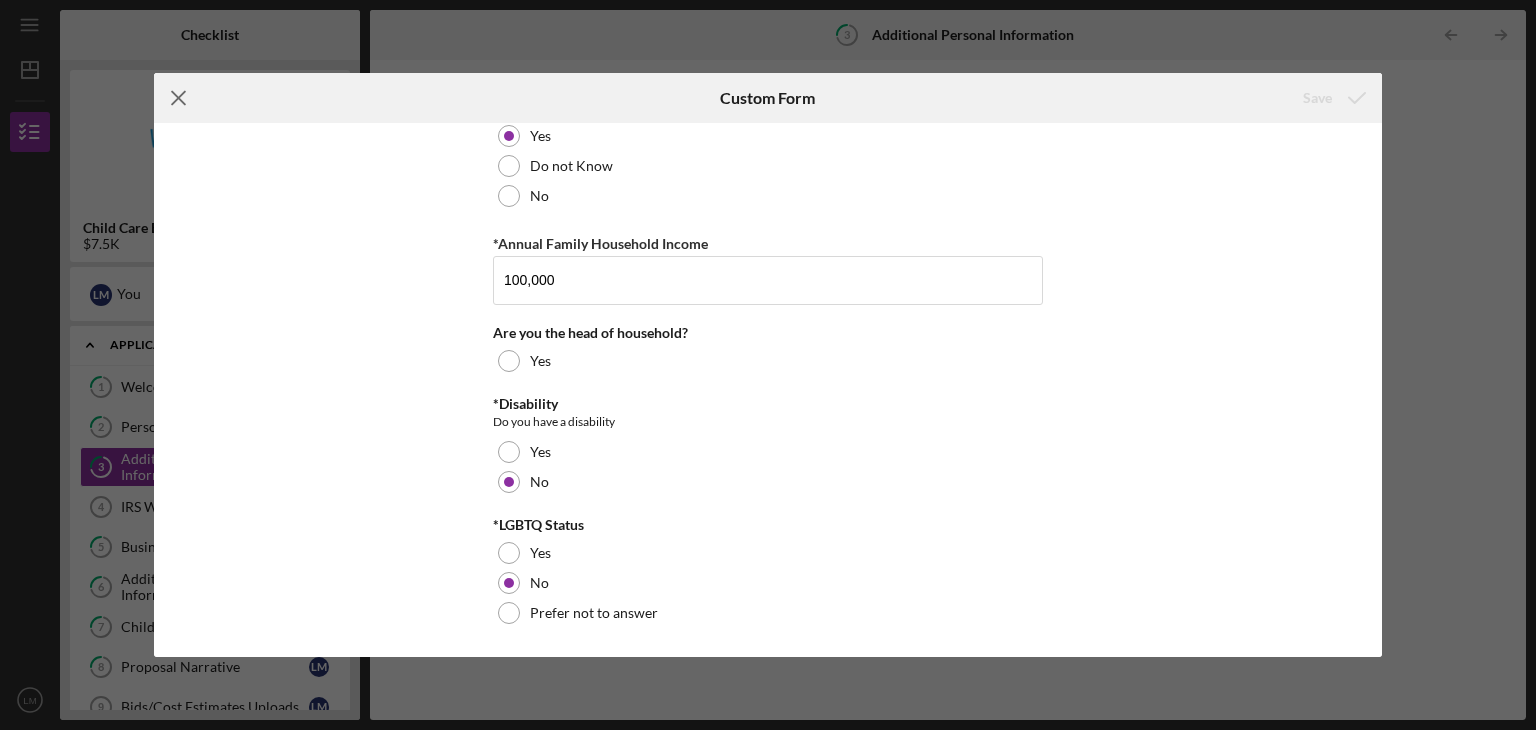 click on "Icon/Menu Close" 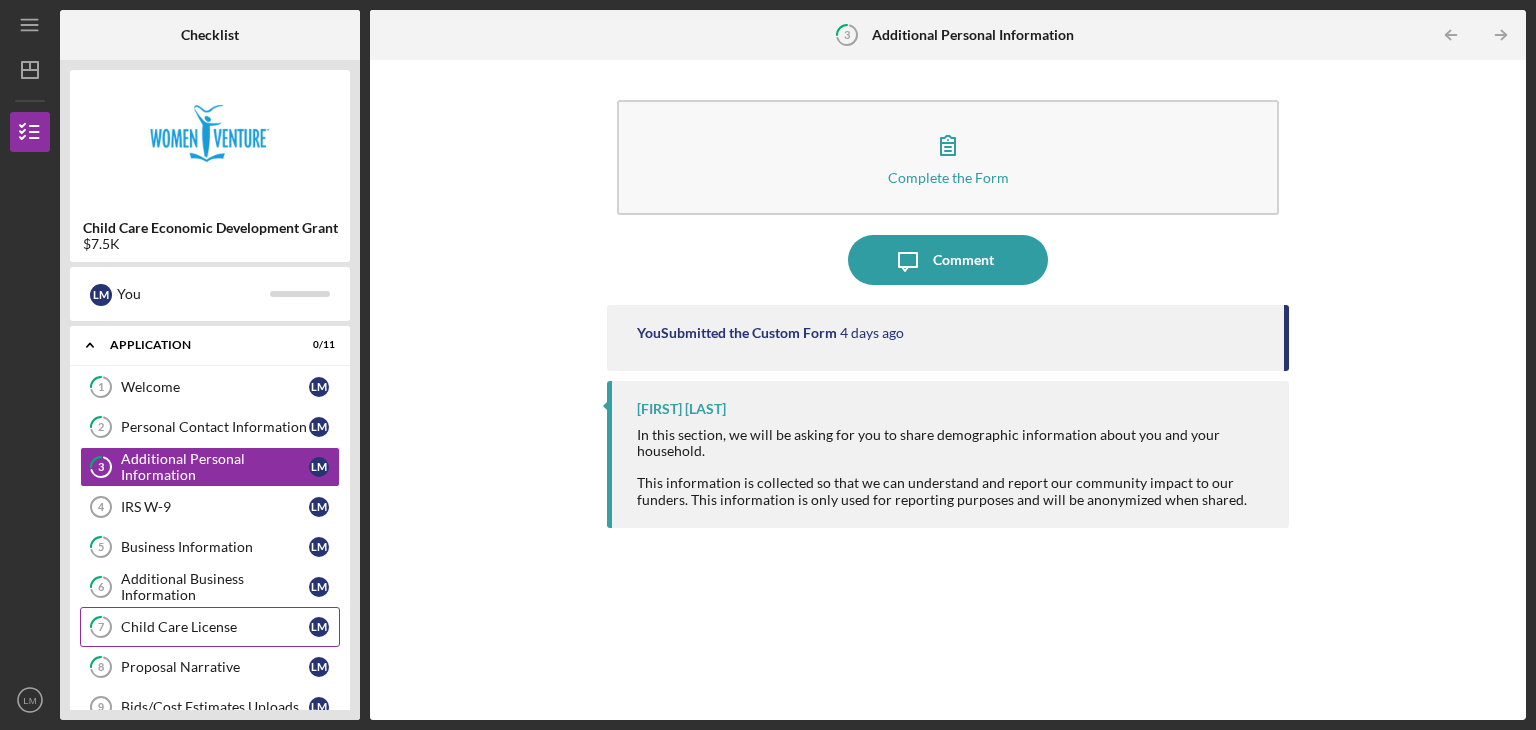 click on "Child Care License" at bounding box center (215, 627) 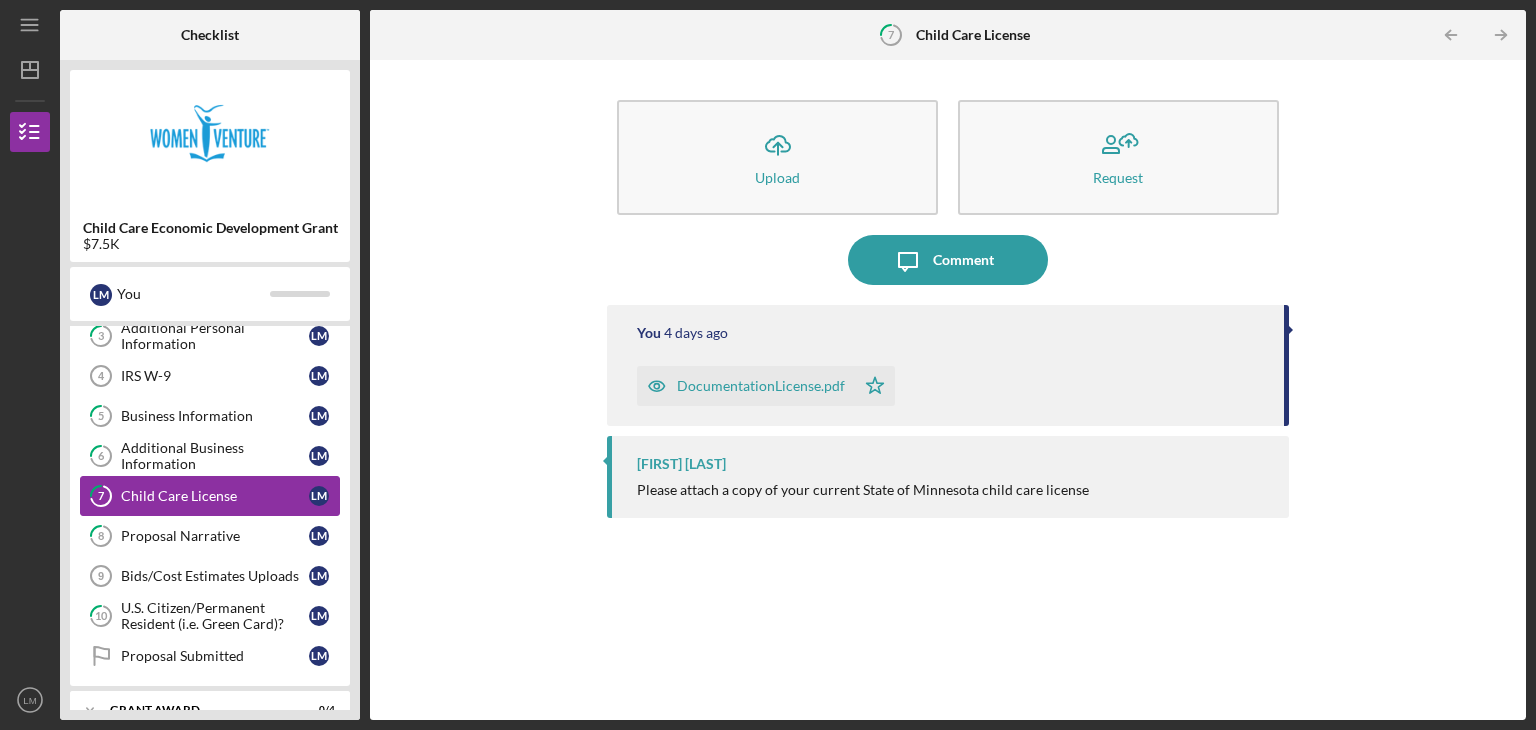 scroll, scrollTop: 130, scrollLeft: 0, axis: vertical 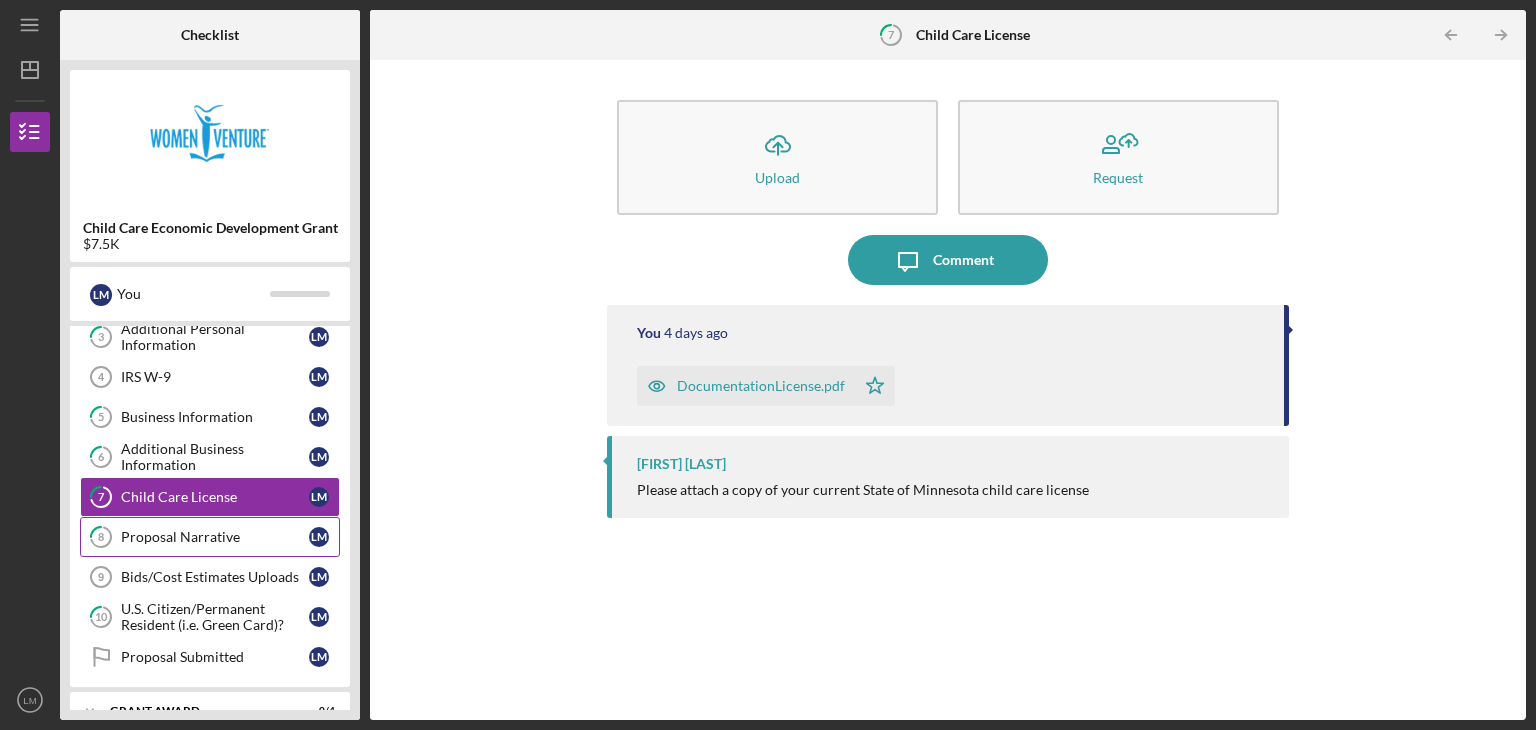 click on "Proposal Narrative" at bounding box center (215, 537) 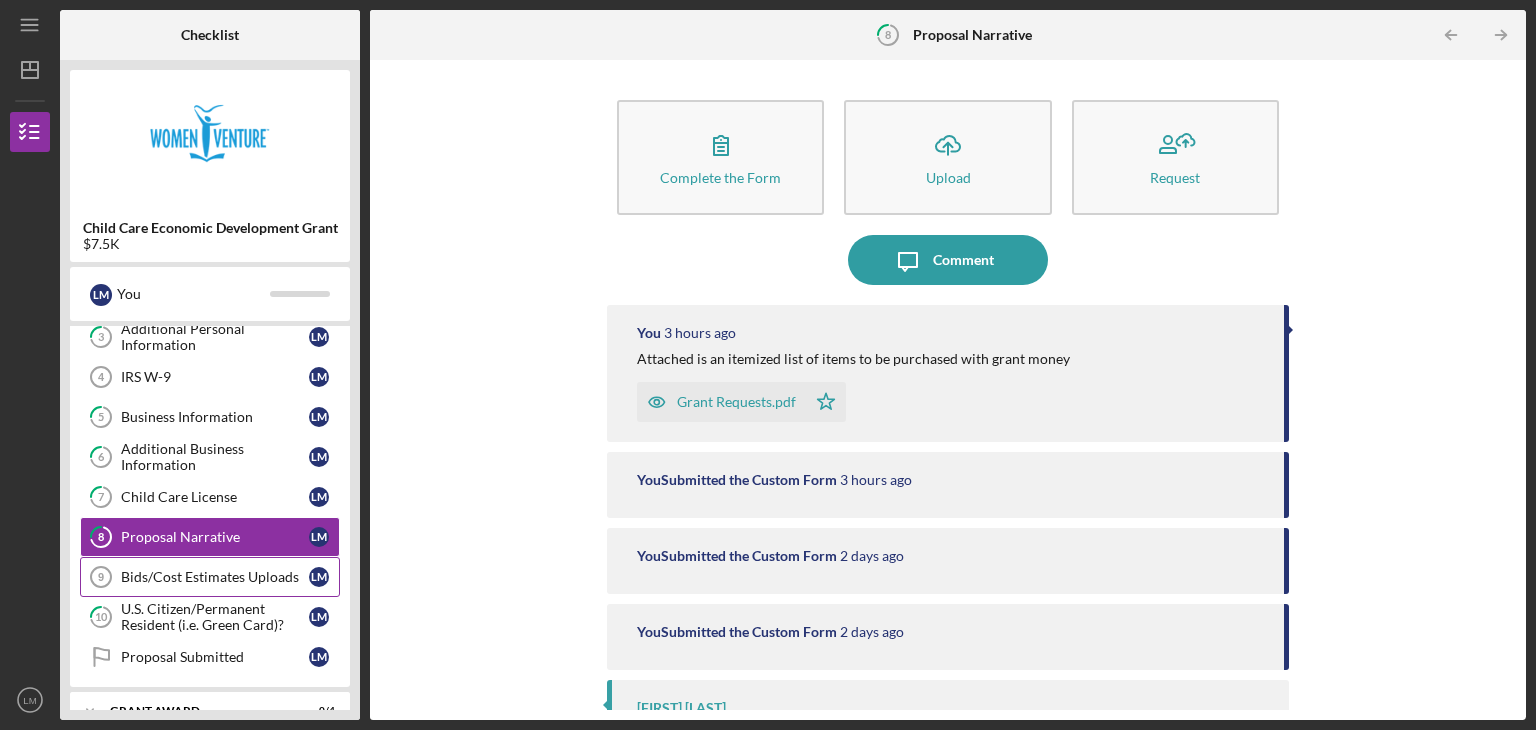 click on "Bids/Cost Estimates Uploads" at bounding box center [215, 577] 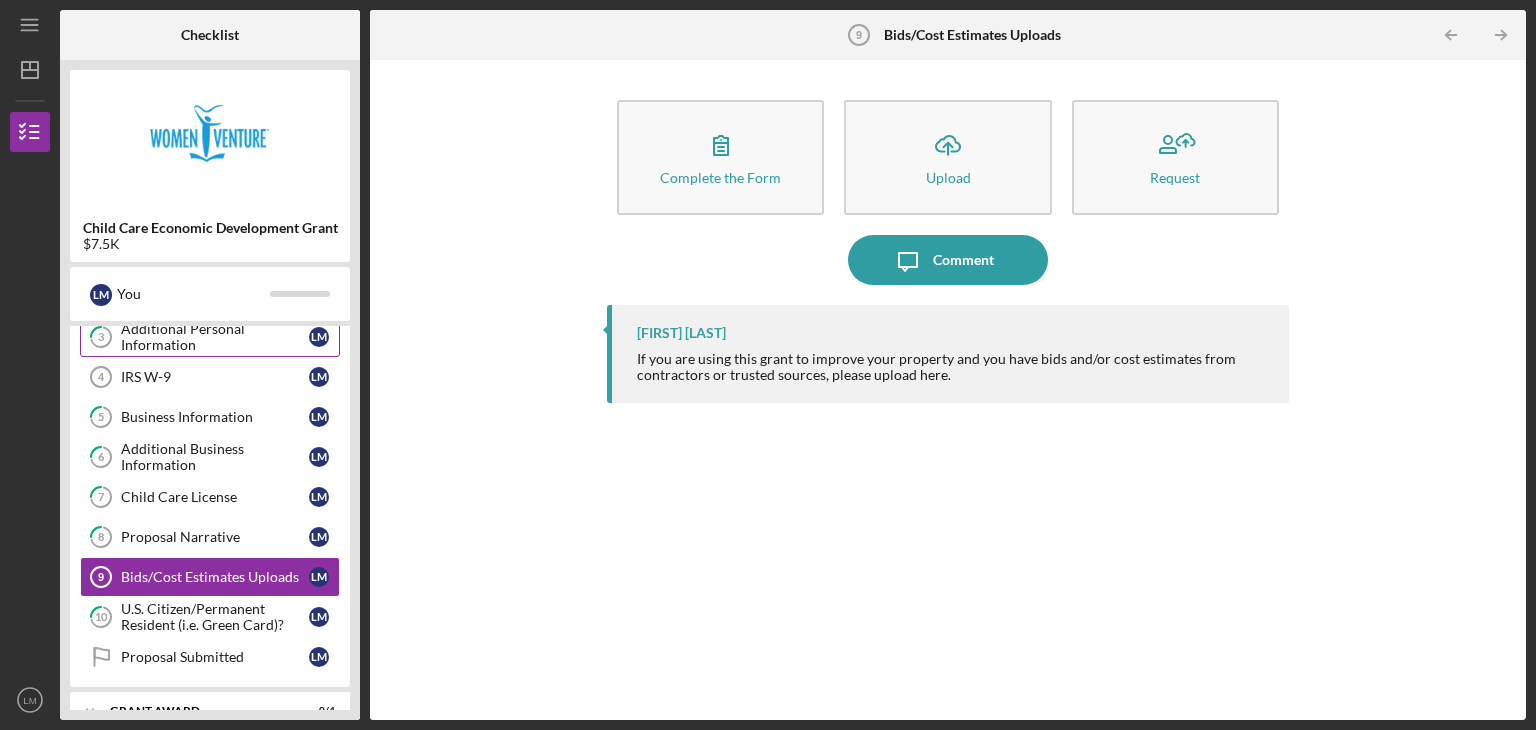 scroll, scrollTop: 0, scrollLeft: 0, axis: both 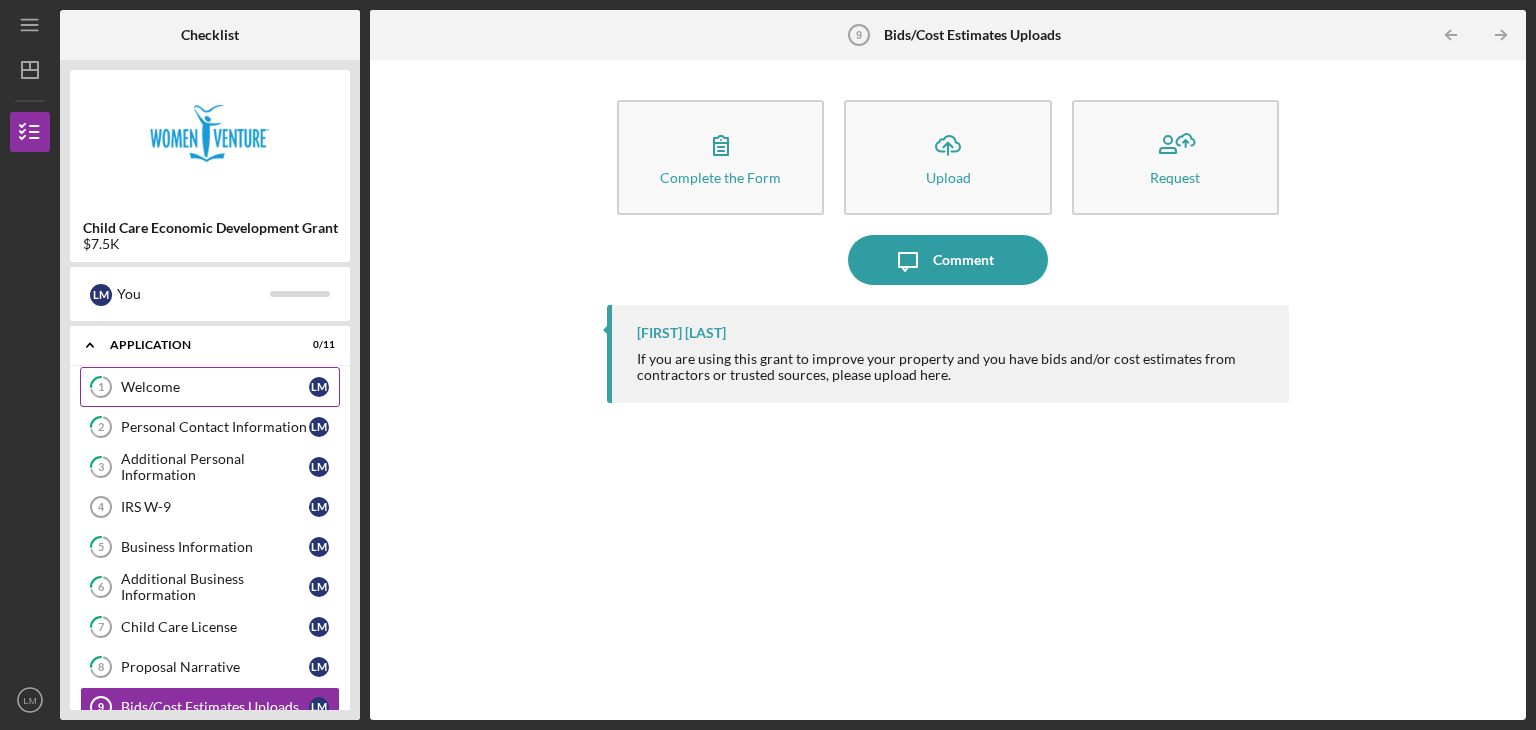 click on "1 Welcome L M" at bounding box center (210, 387) 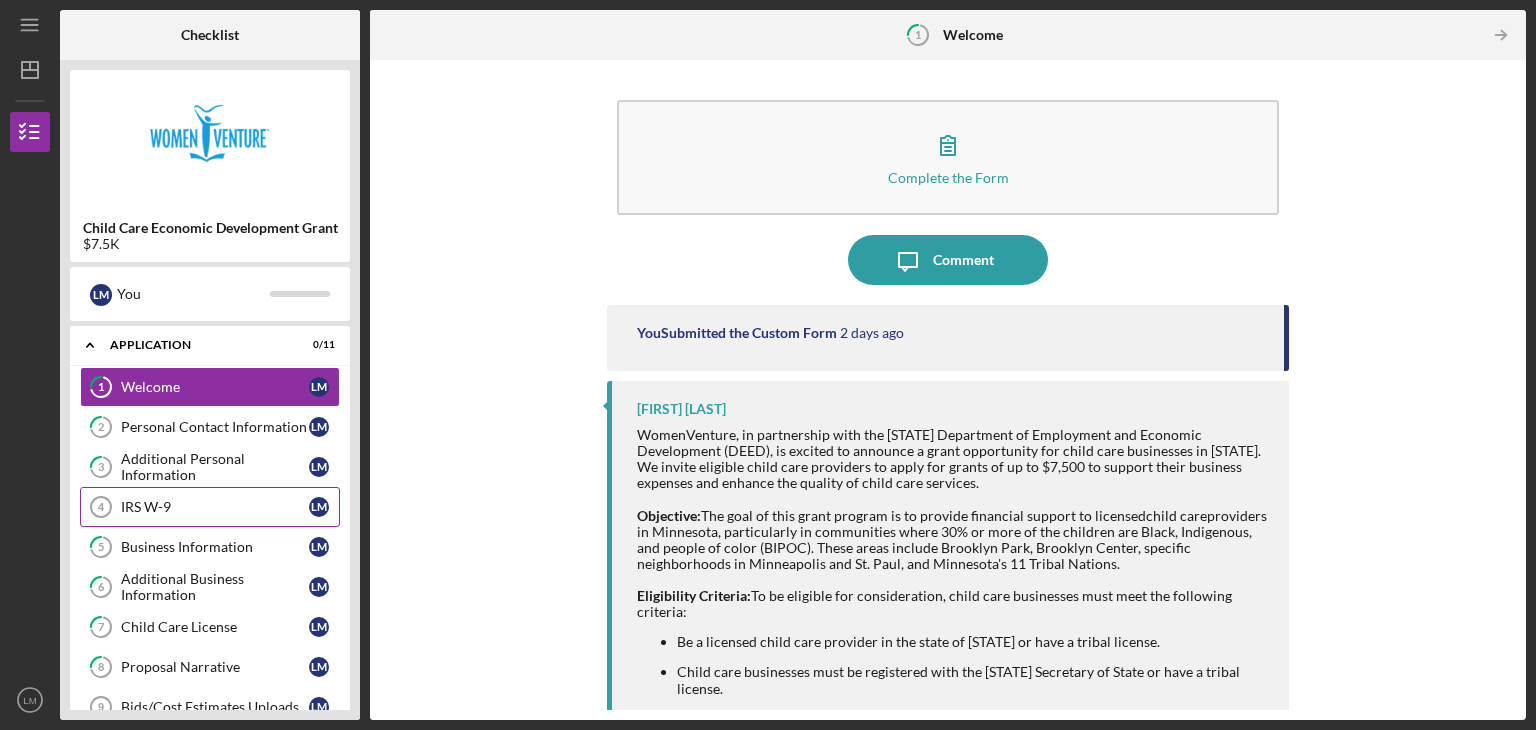 click on "IRS W-9" at bounding box center [215, 507] 